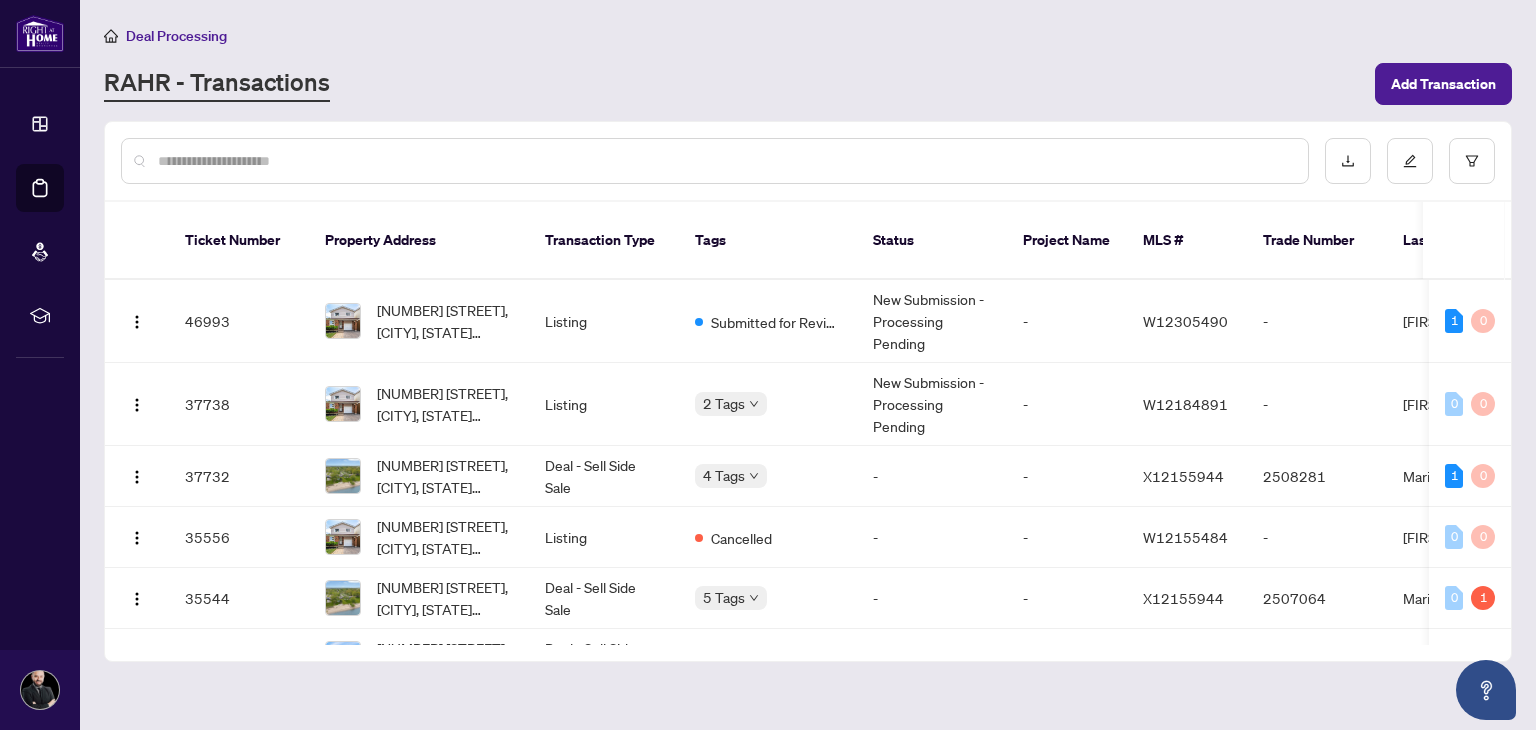 scroll, scrollTop: 0, scrollLeft: 0, axis: both 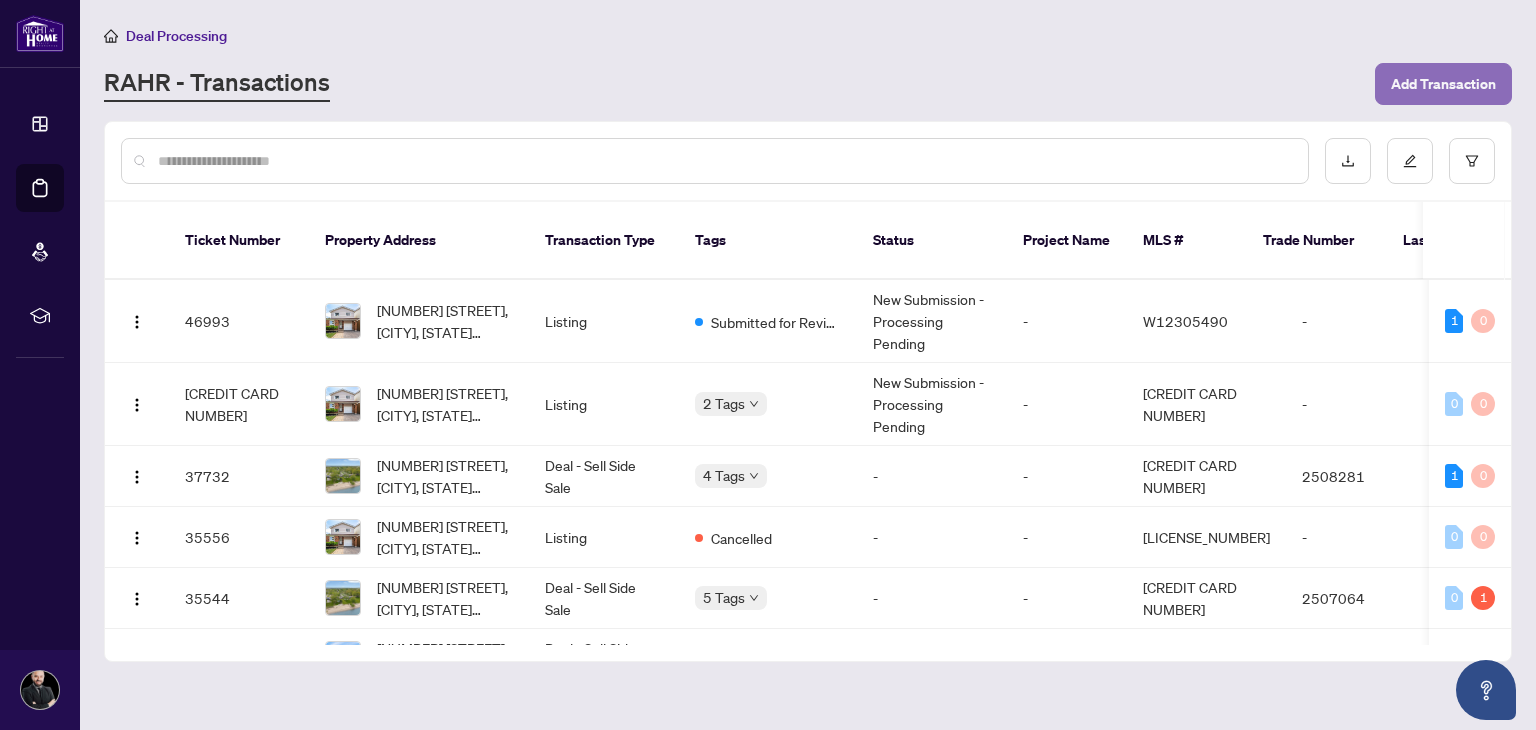 click on "Add Transaction" at bounding box center (1443, 84) 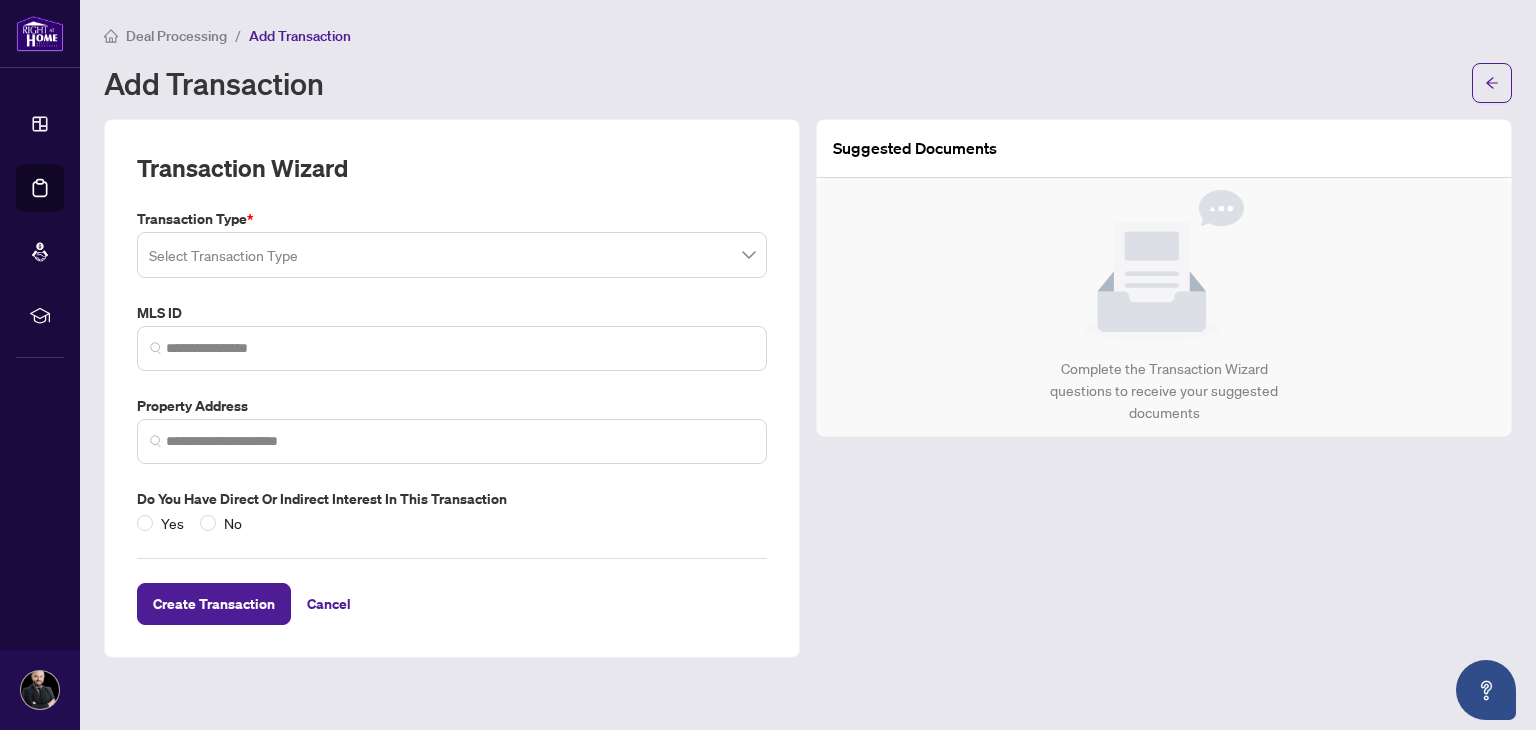 click at bounding box center [452, 255] 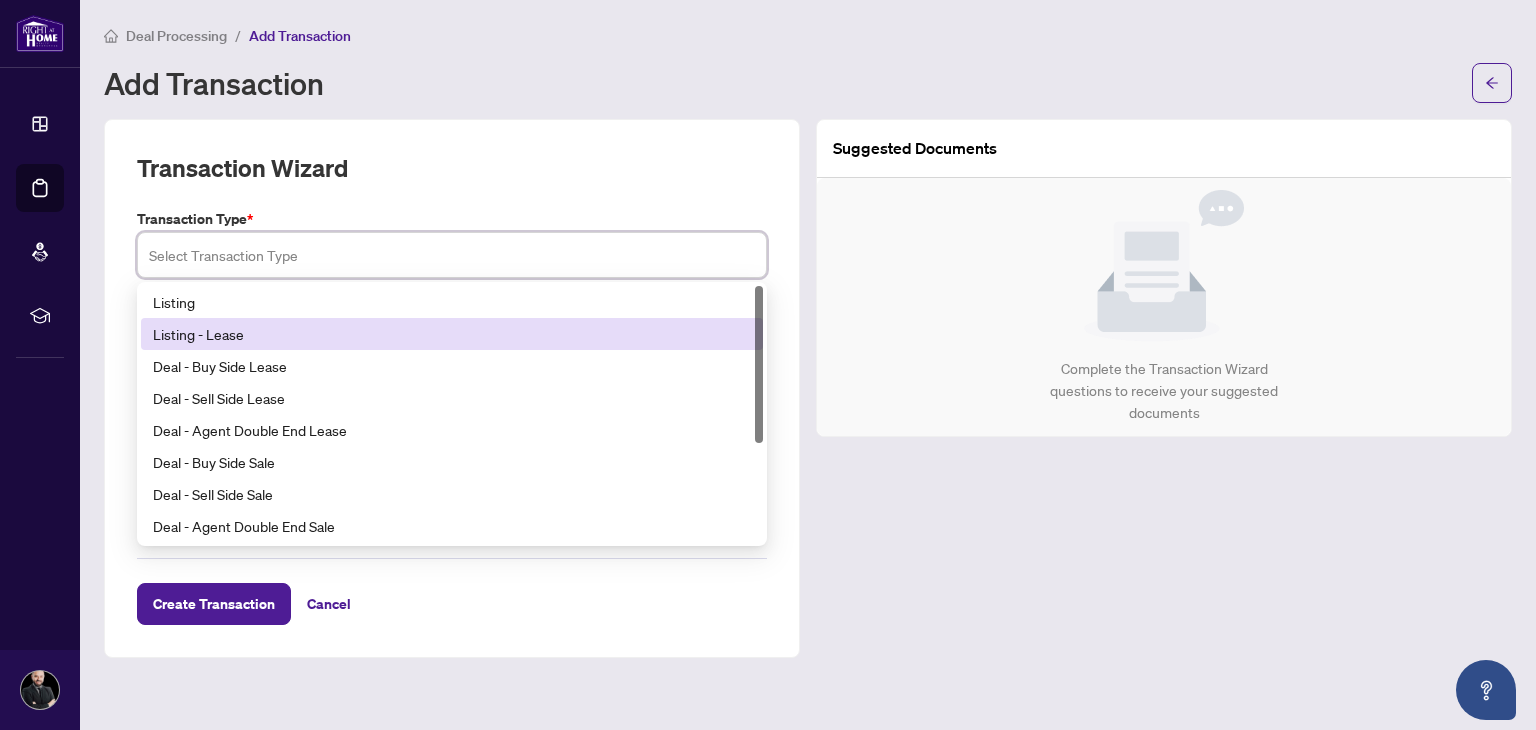 click on "Listing - Lease" at bounding box center [452, 334] 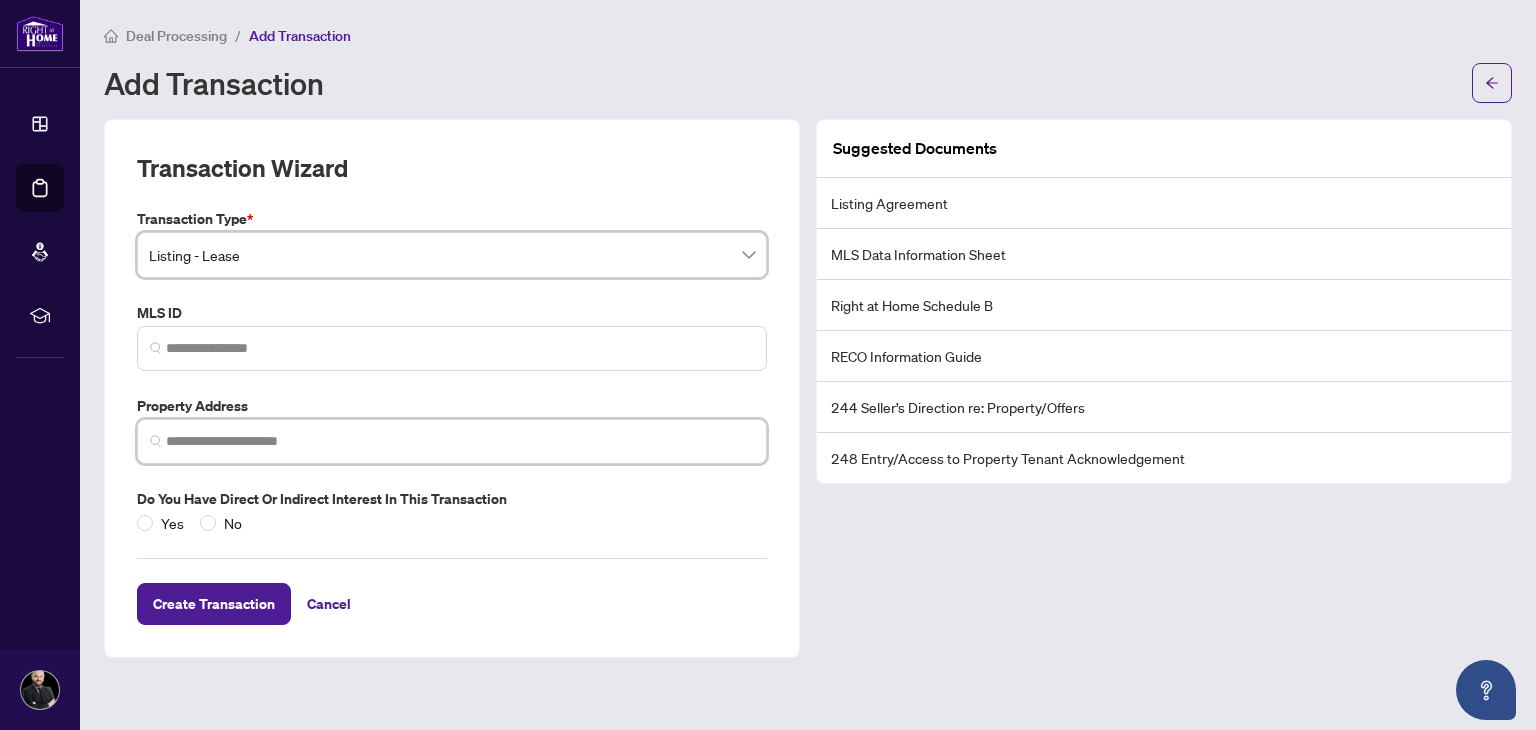 click at bounding box center [460, 441] 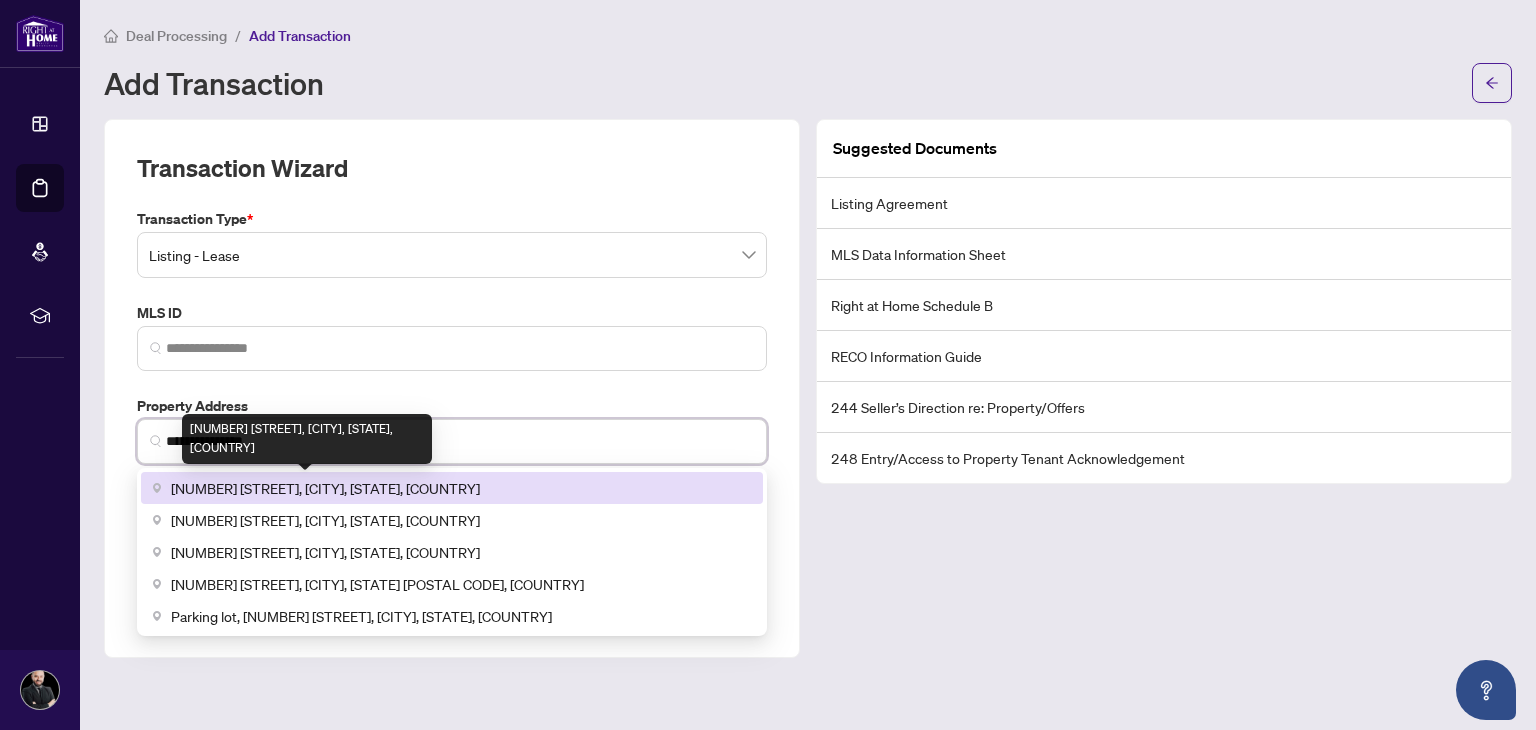 click on "[NUMBER] [STREET], [CITY], [STATE], [COUNTRY]" at bounding box center (325, 488) 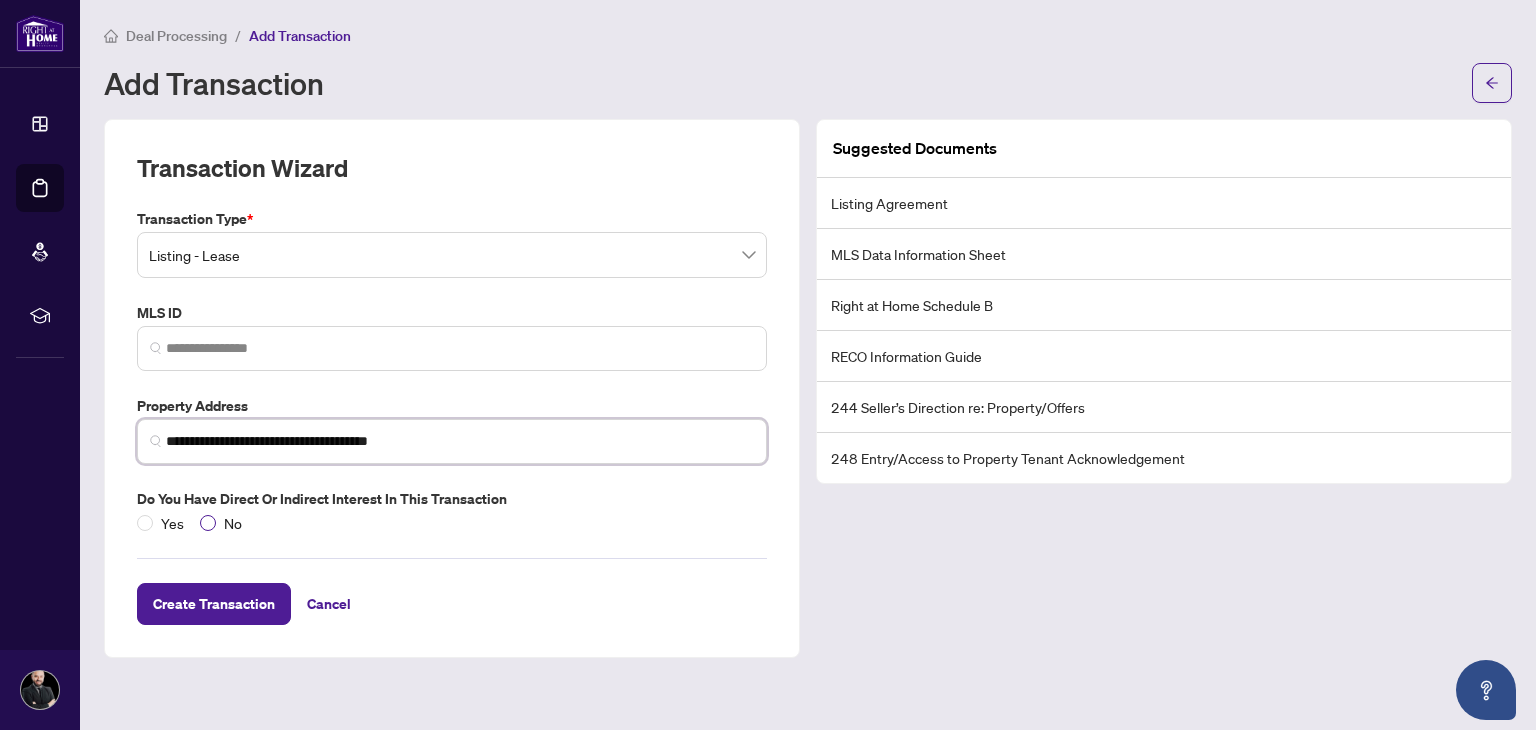 type on "**********" 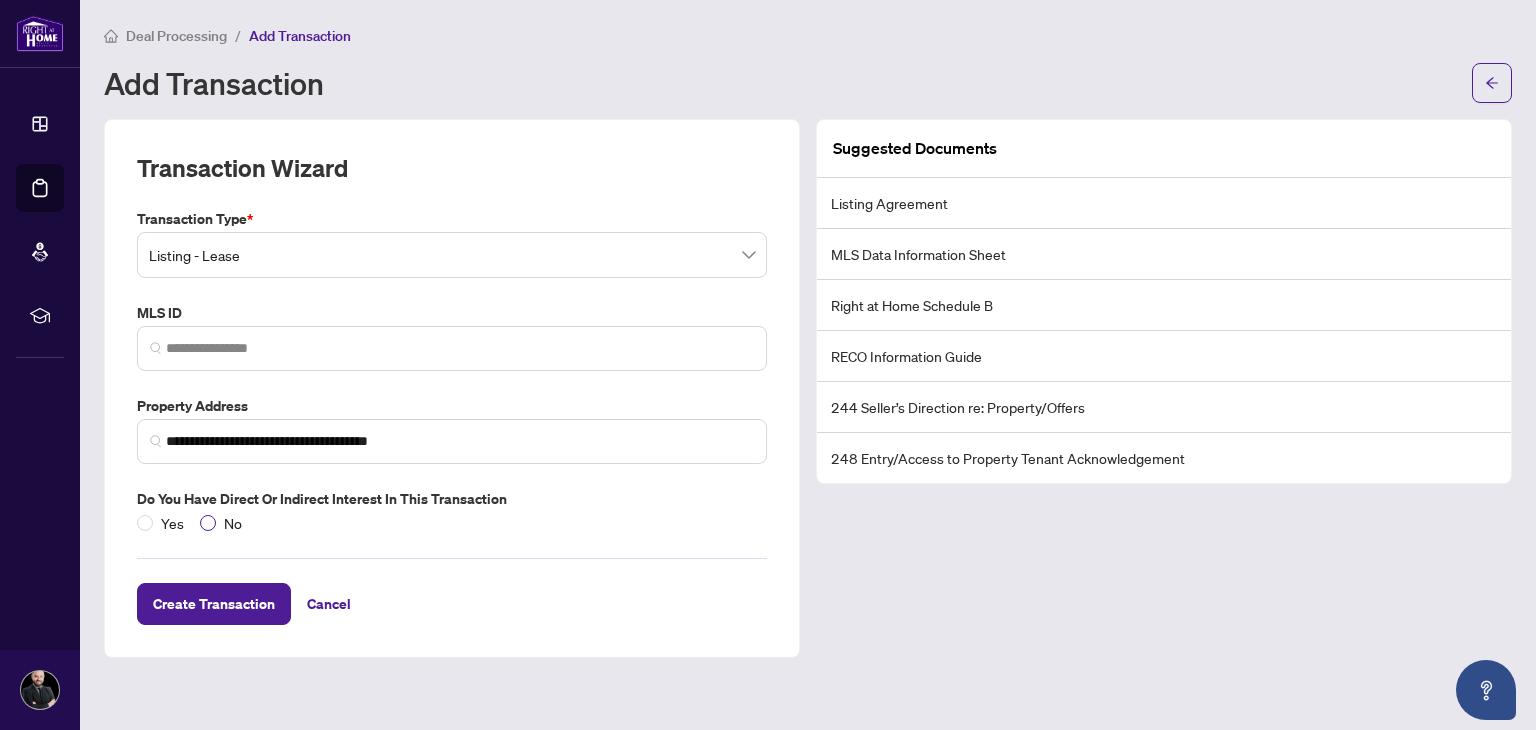 click on "No" at bounding box center [233, 523] 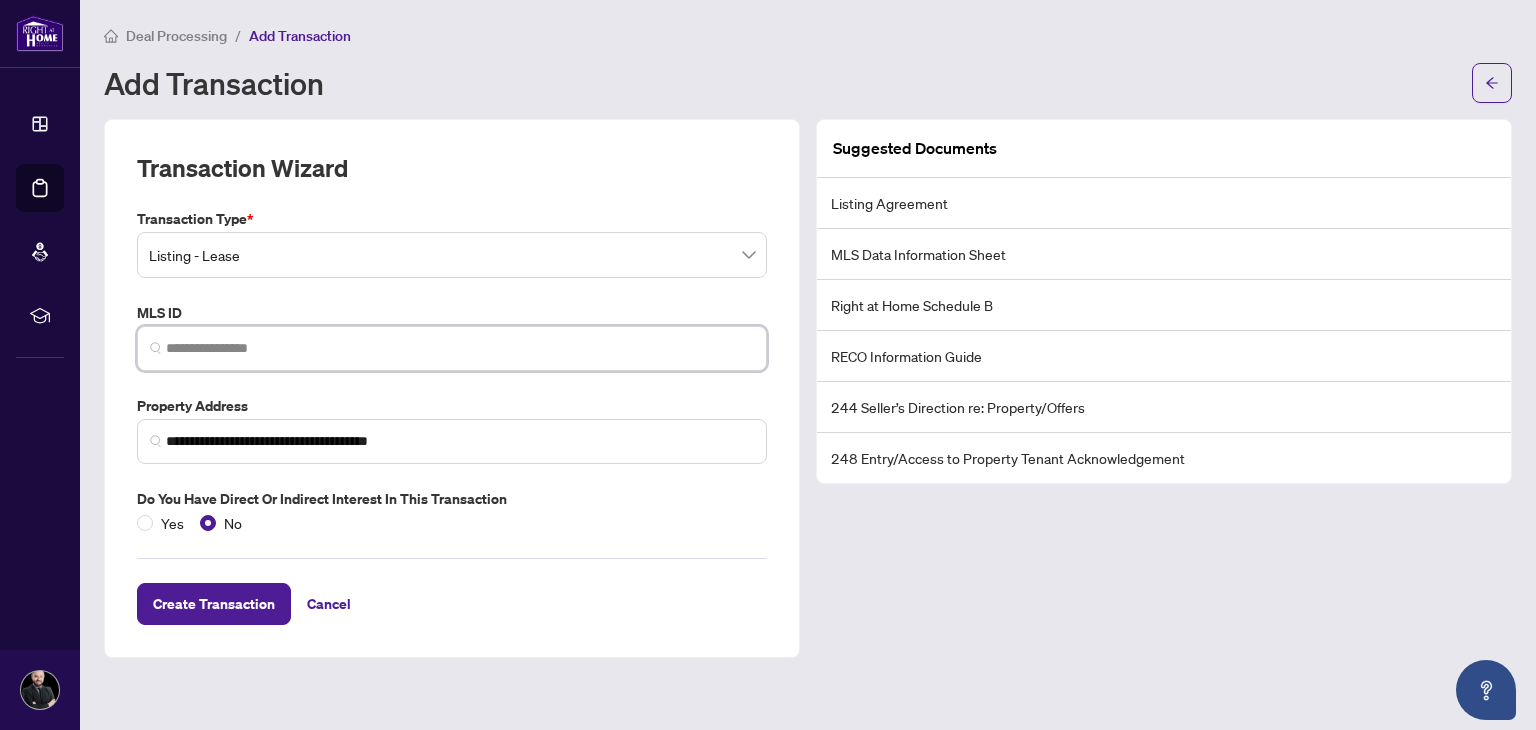 click at bounding box center [460, 348] 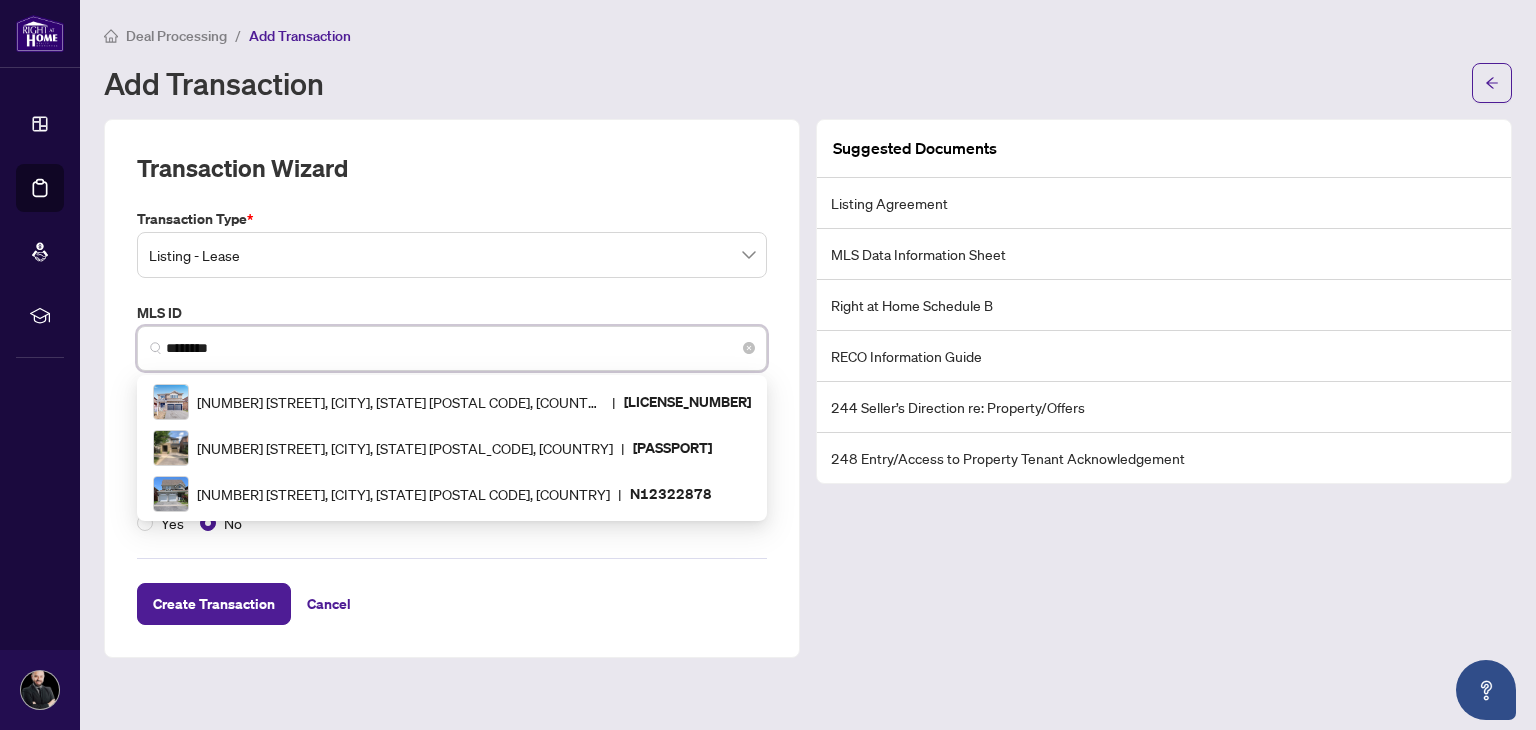 type on "*********" 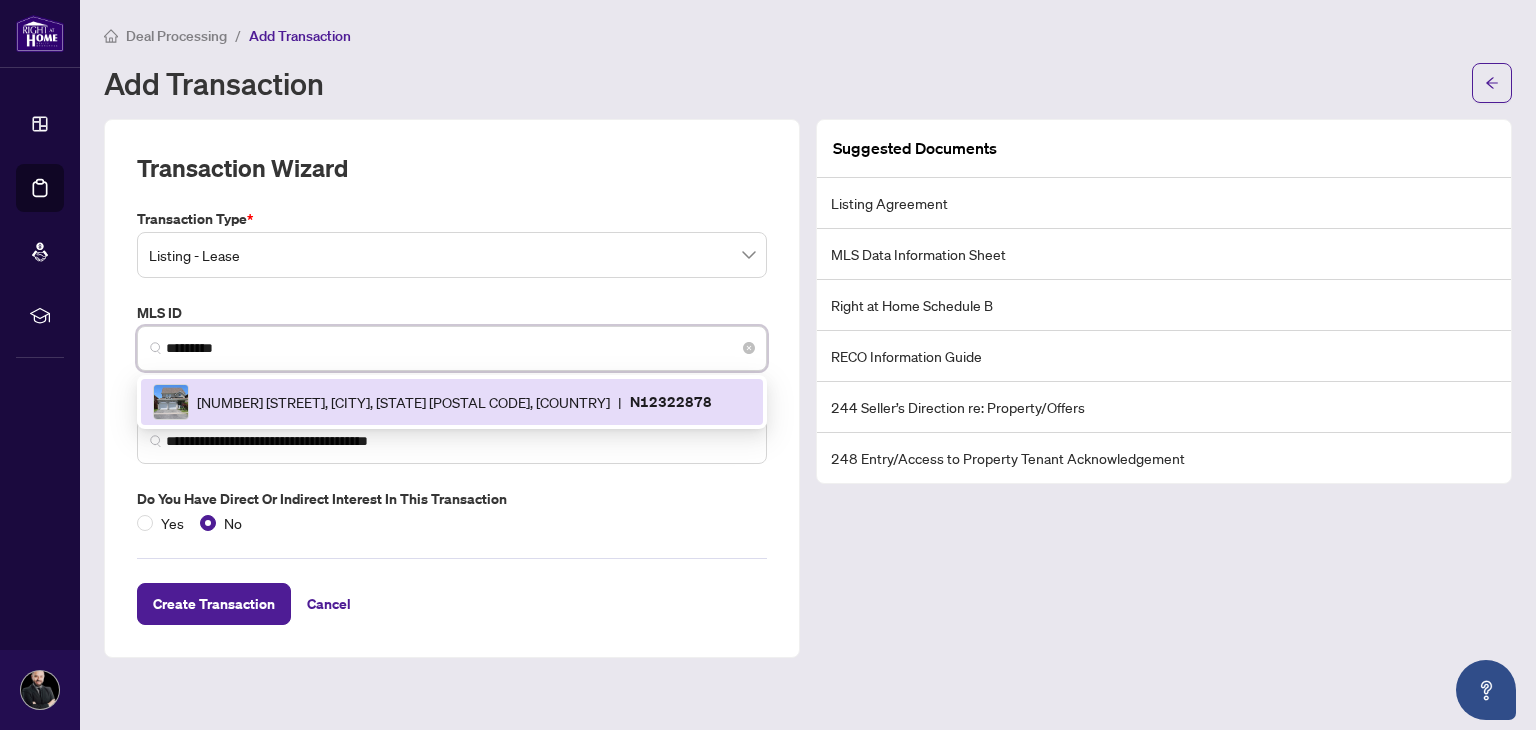 click on "[NUMBER] [STREET], [CITY], [STATE] [POSTAL CODE], [COUNTRY]" at bounding box center (403, 402) 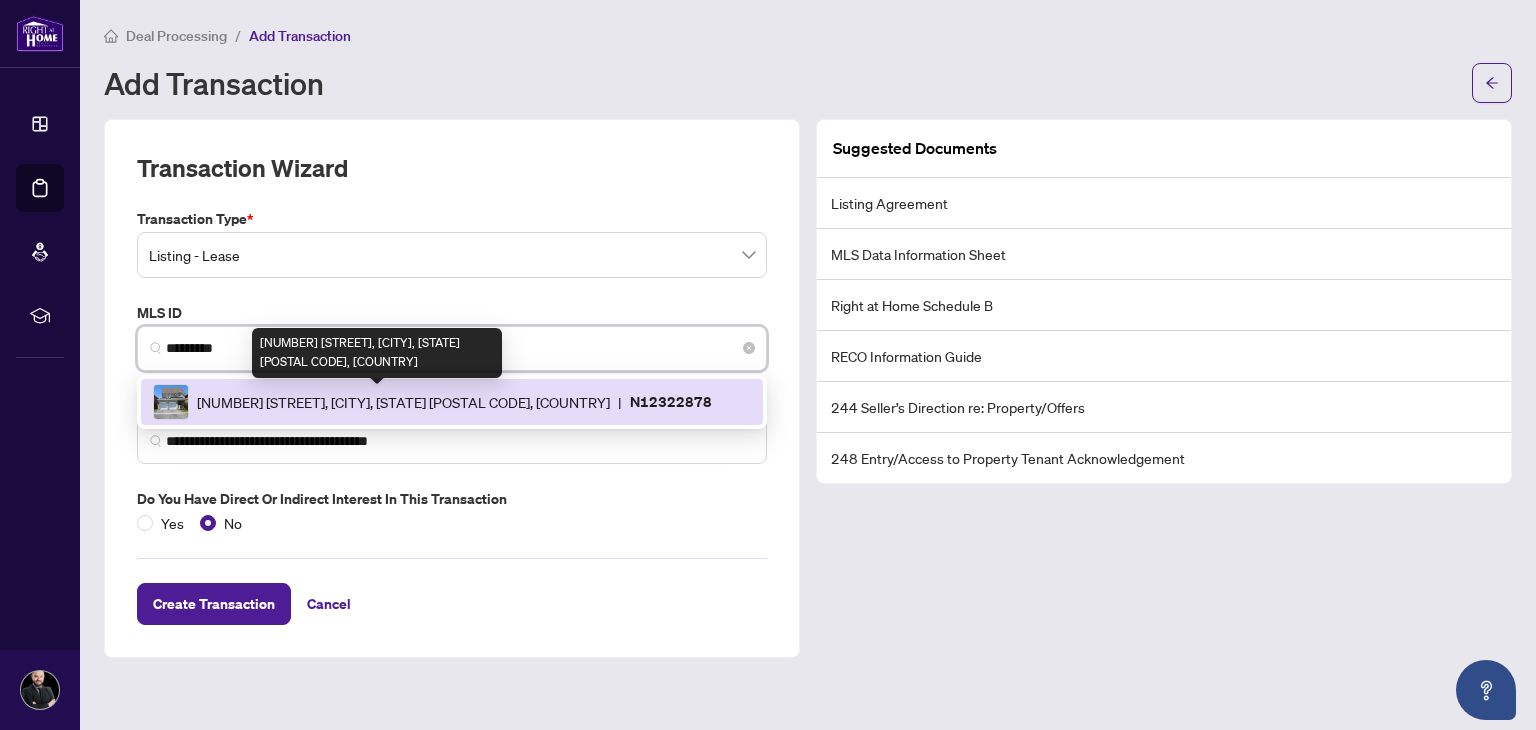 type on "**********" 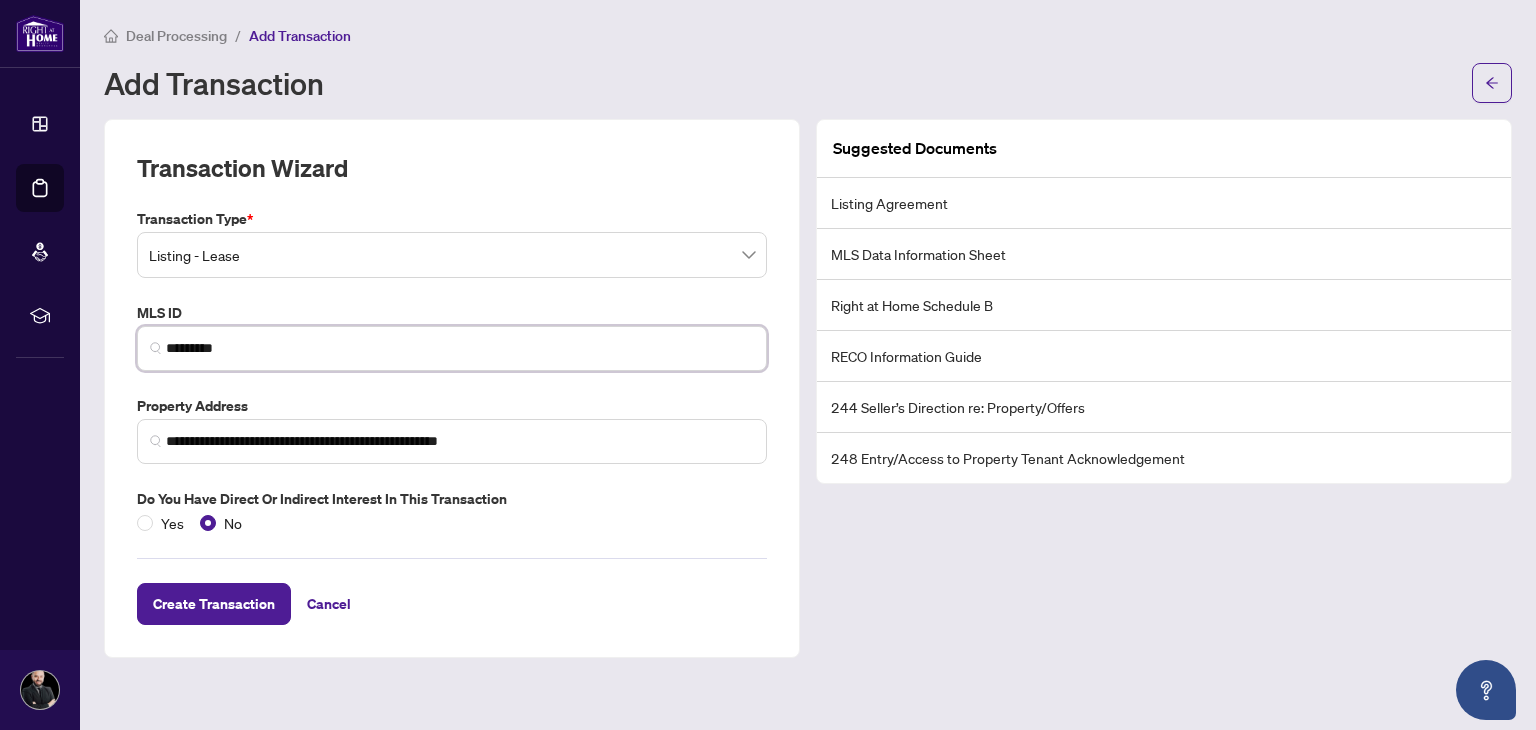 type on "*********" 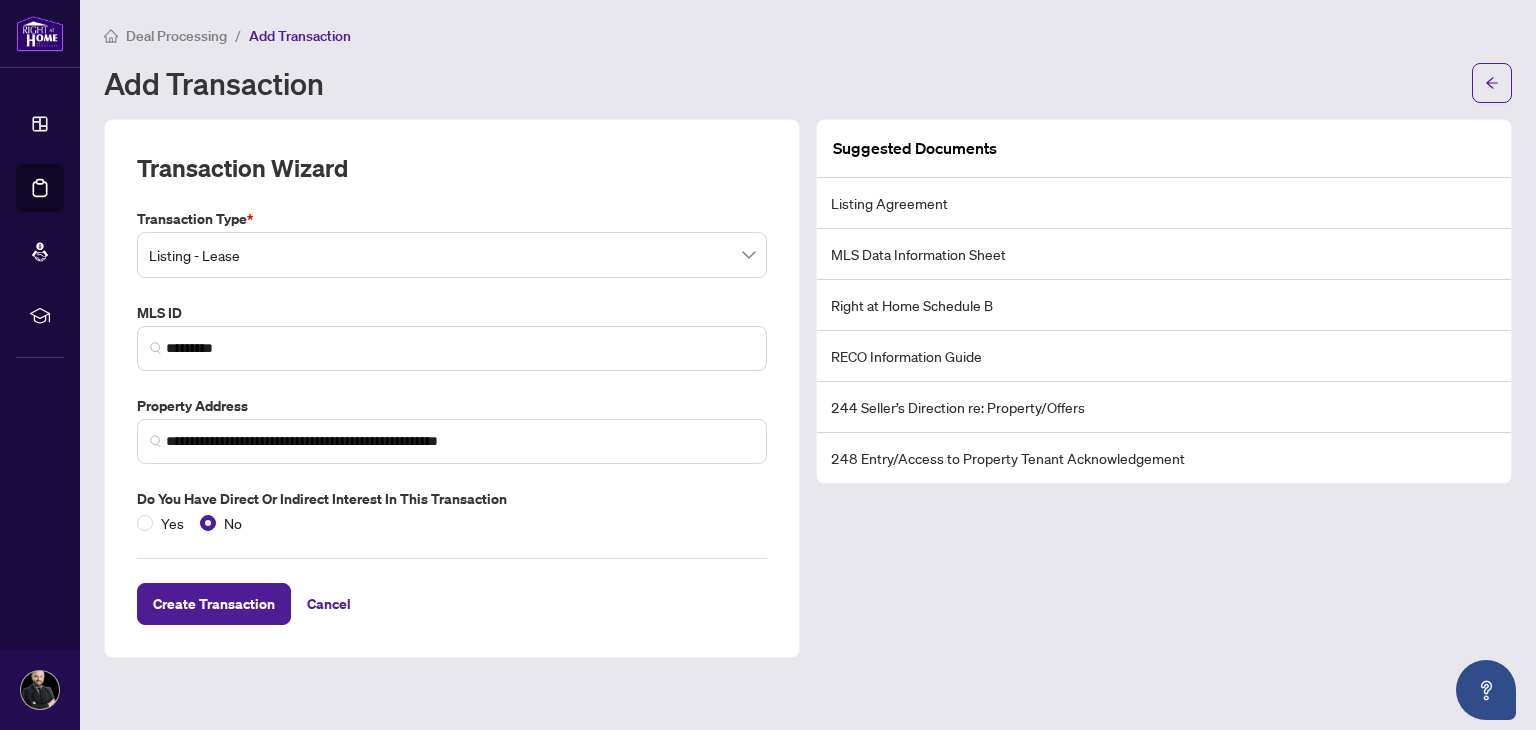 click on "**********" at bounding box center [452, 388] 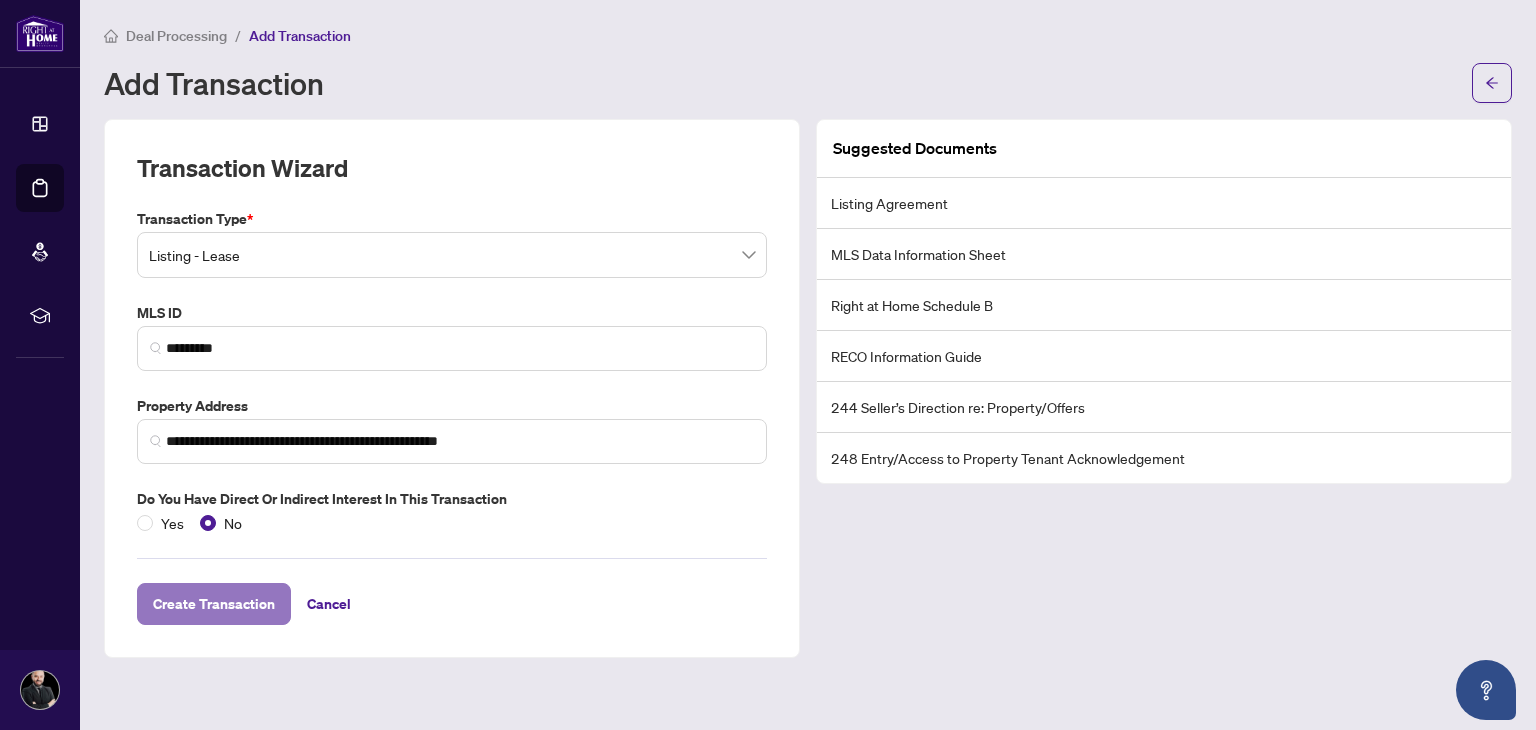 click on "Create Transaction" at bounding box center [214, 604] 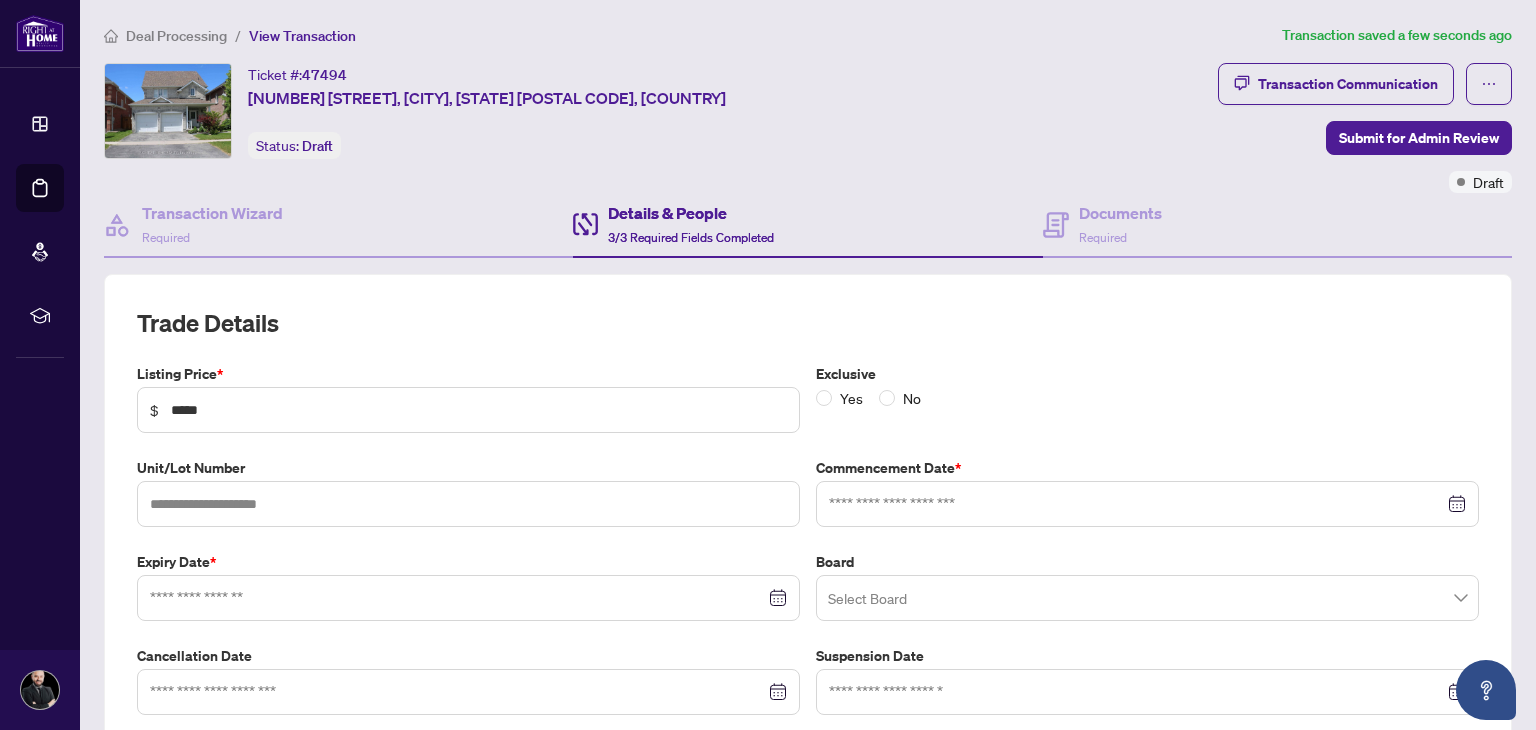 type on "**********" 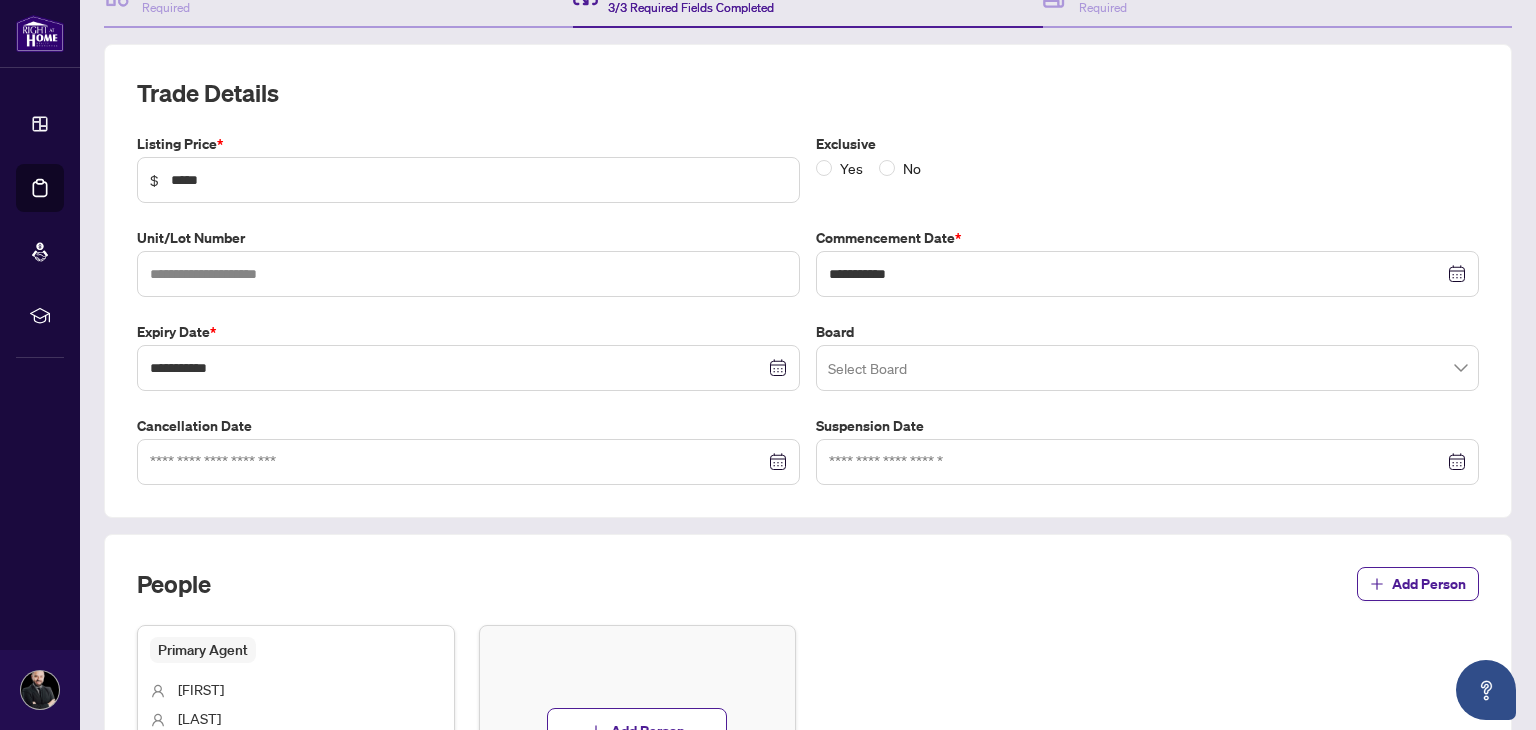 scroll, scrollTop: 236, scrollLeft: 0, axis: vertical 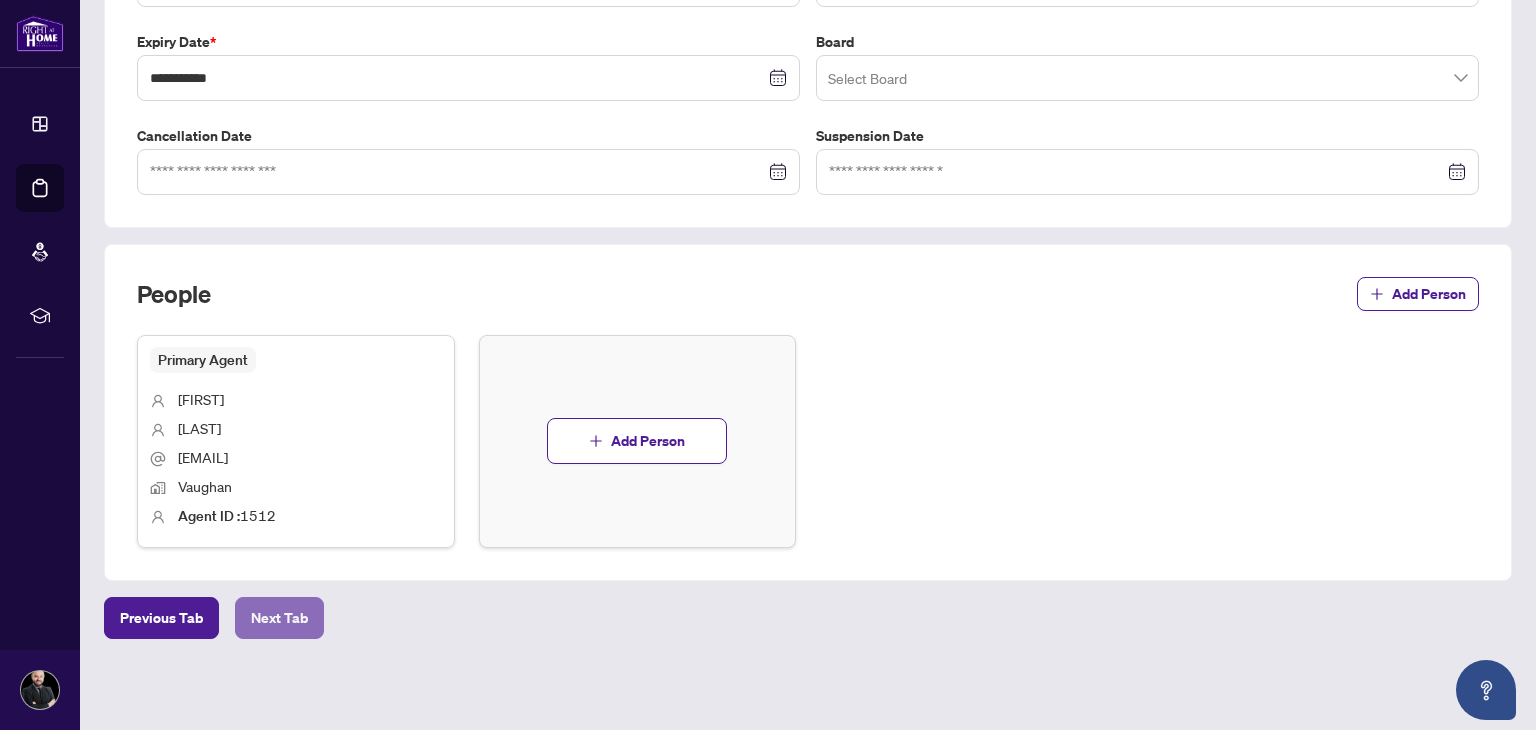 click on "Next Tab" at bounding box center [279, 618] 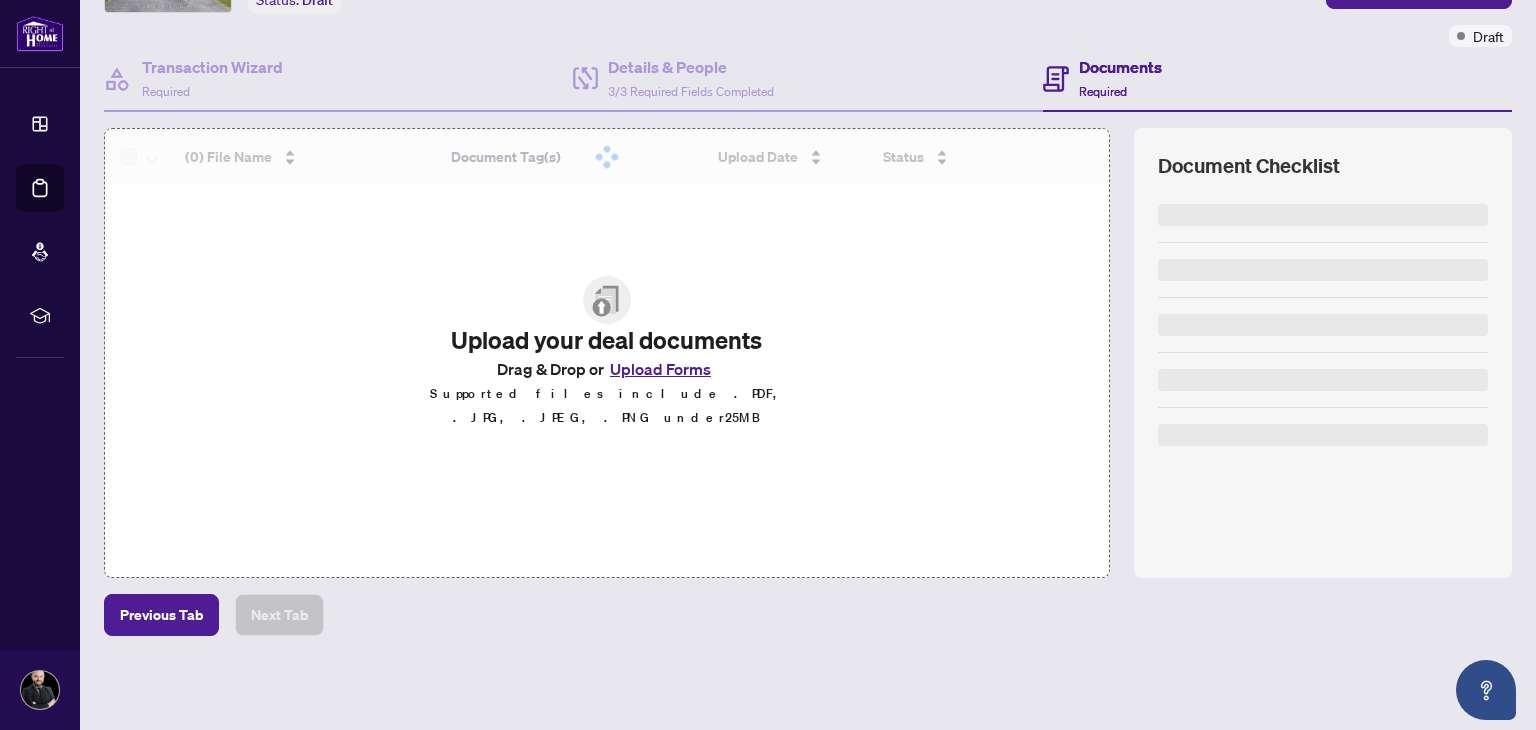 scroll, scrollTop: 143, scrollLeft: 0, axis: vertical 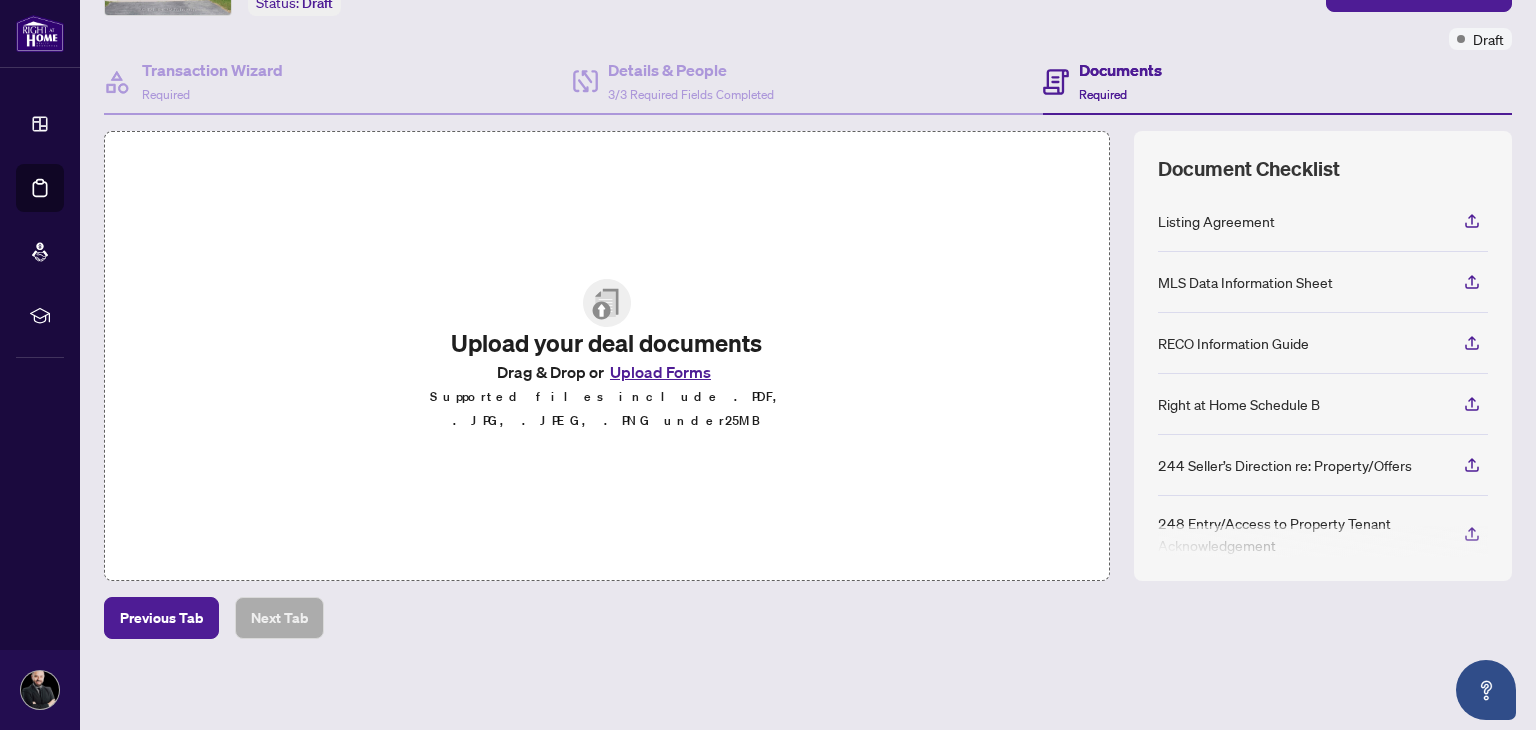 click on "Upload Forms" at bounding box center (660, 372) 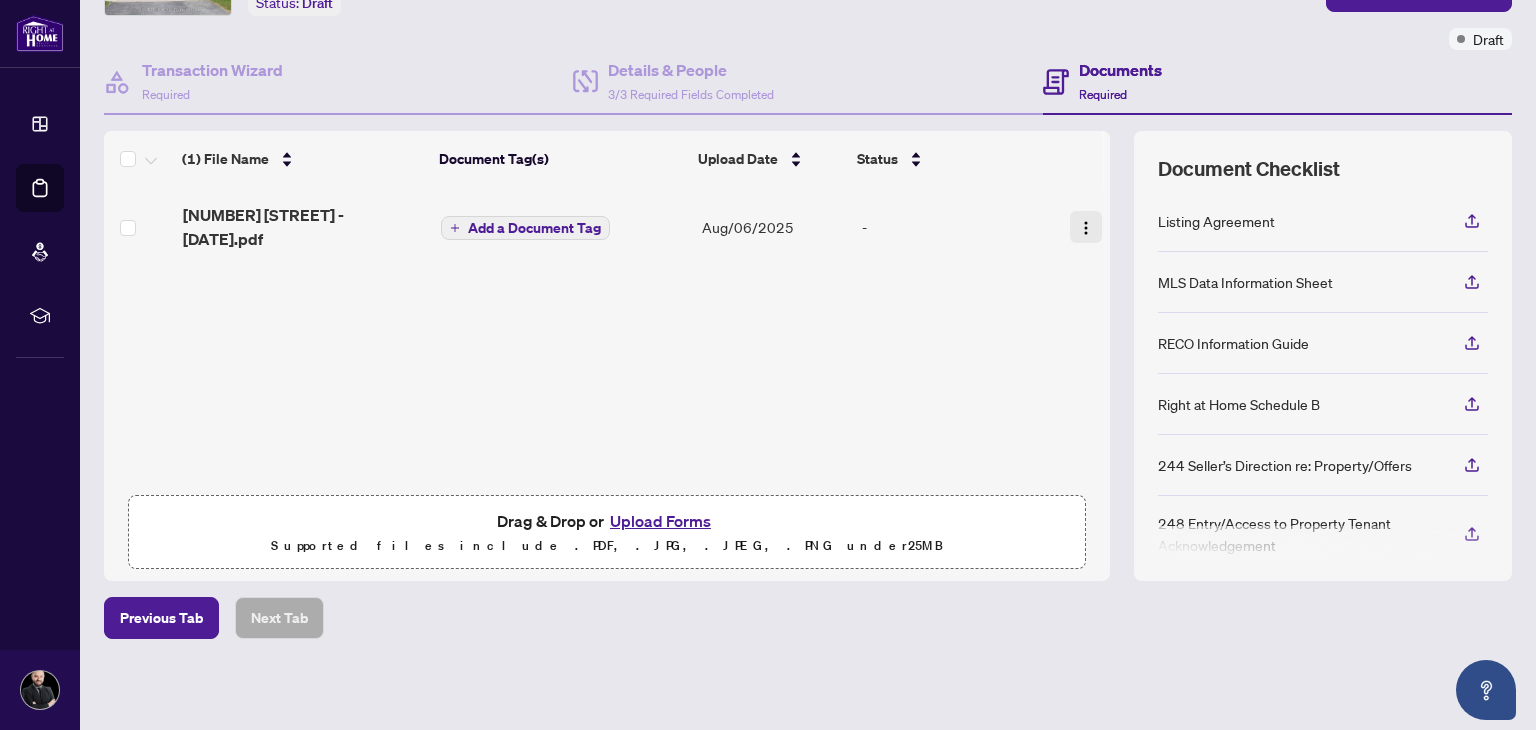 click at bounding box center [1086, 228] 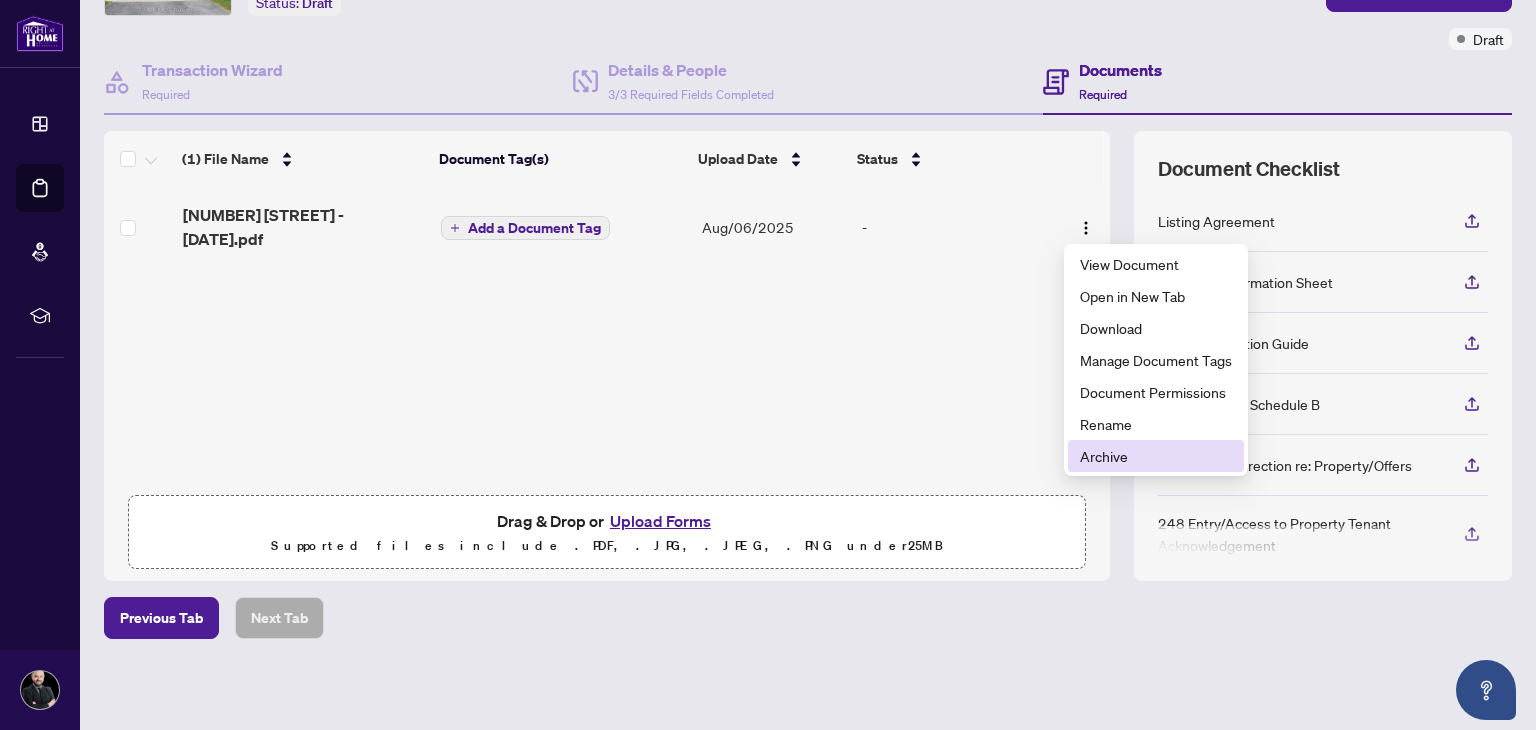 click on "Archive" at bounding box center [1156, 456] 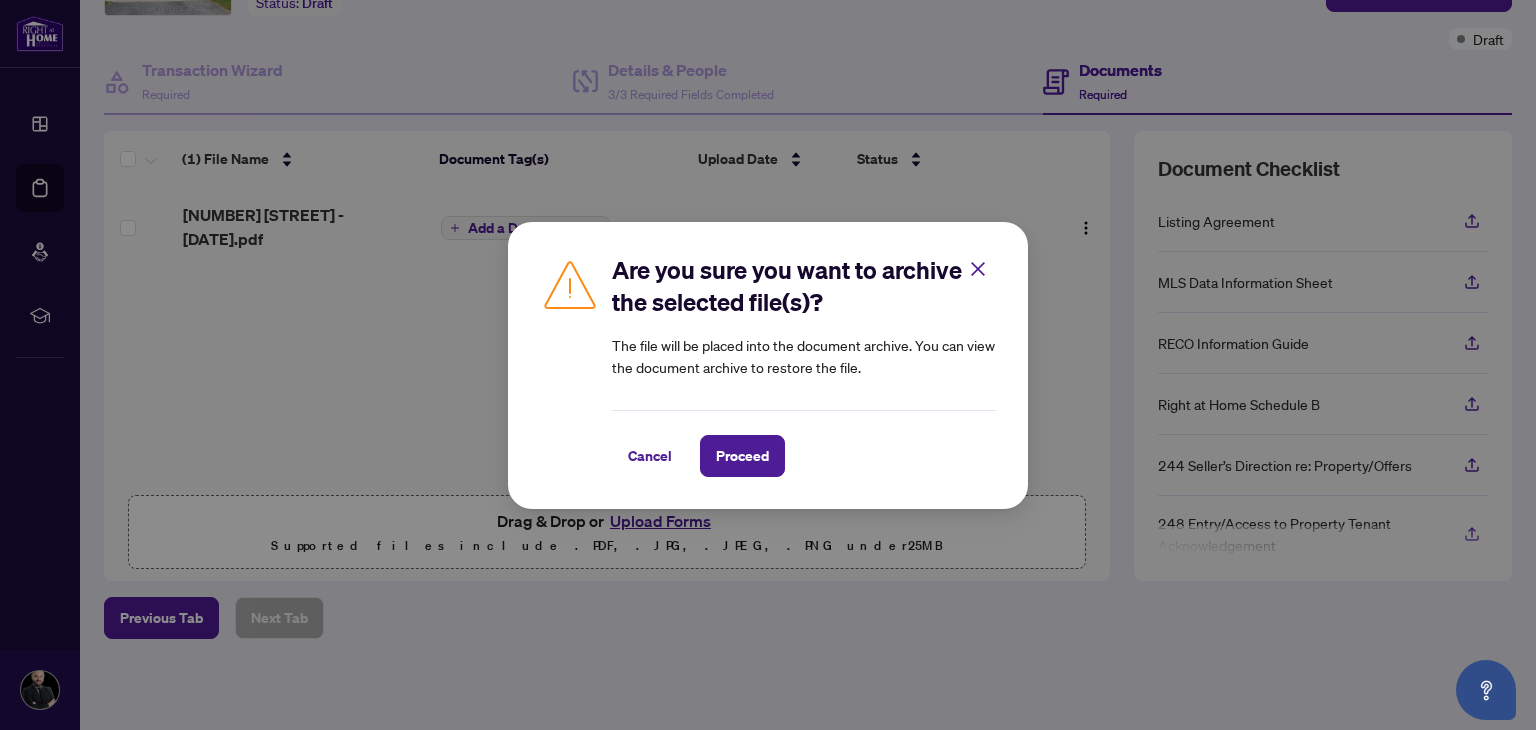 click on "Are you sure you want to archive the selected file(s)? The file will be placed into the document archive. You can view the document archive to restore the file. Cancel Proceed Cancel OK" at bounding box center [768, 365] 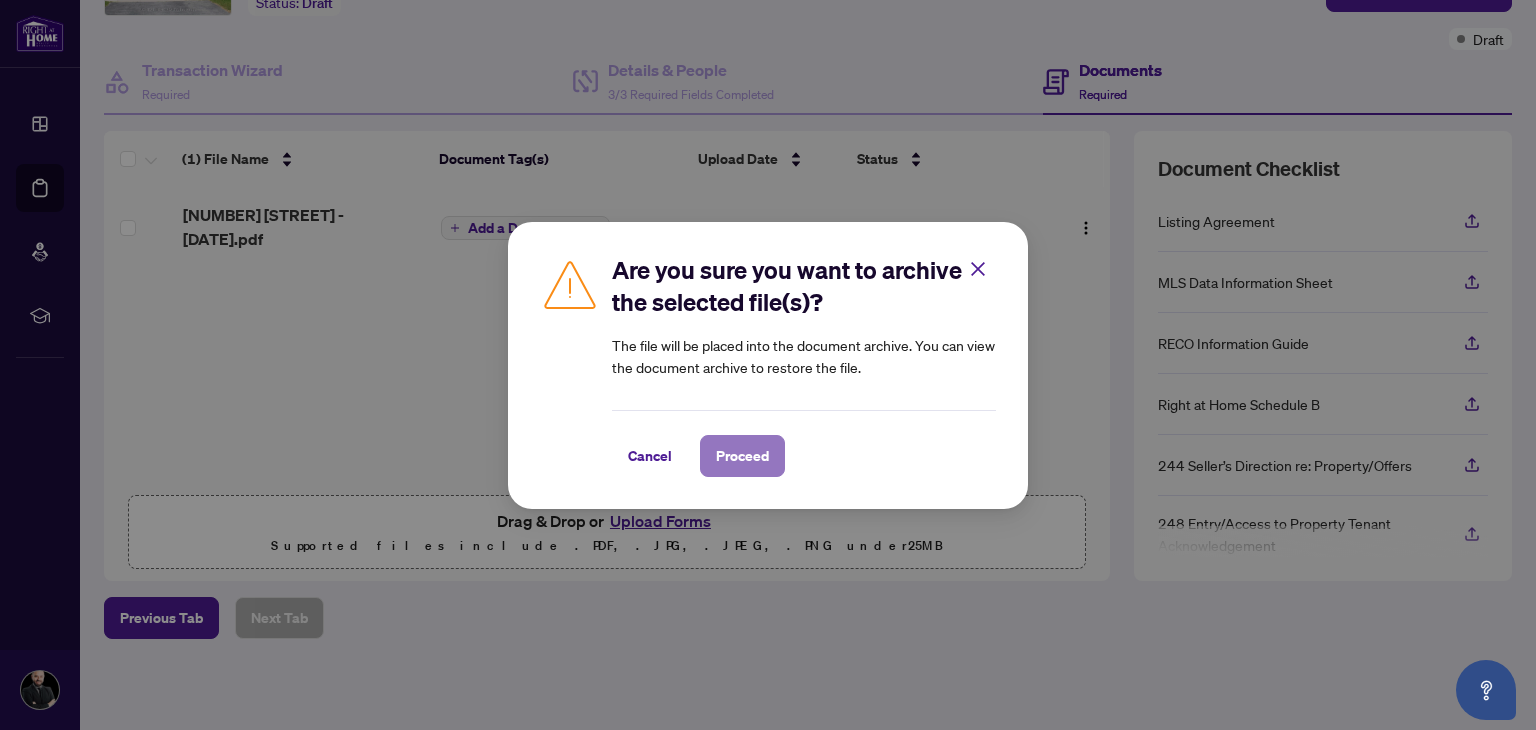 click on "Proceed" at bounding box center (742, 456) 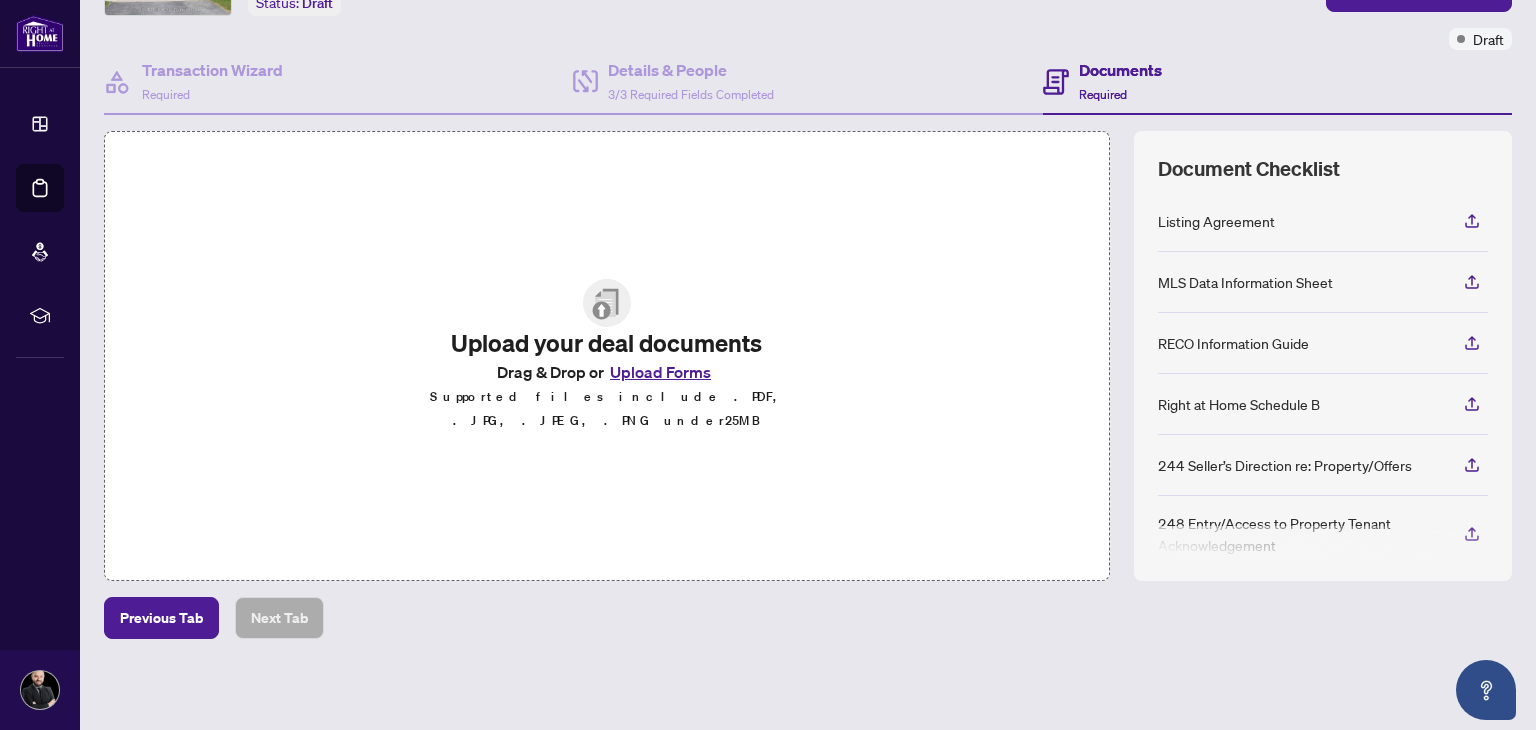 click on "Upload Forms" at bounding box center (660, 372) 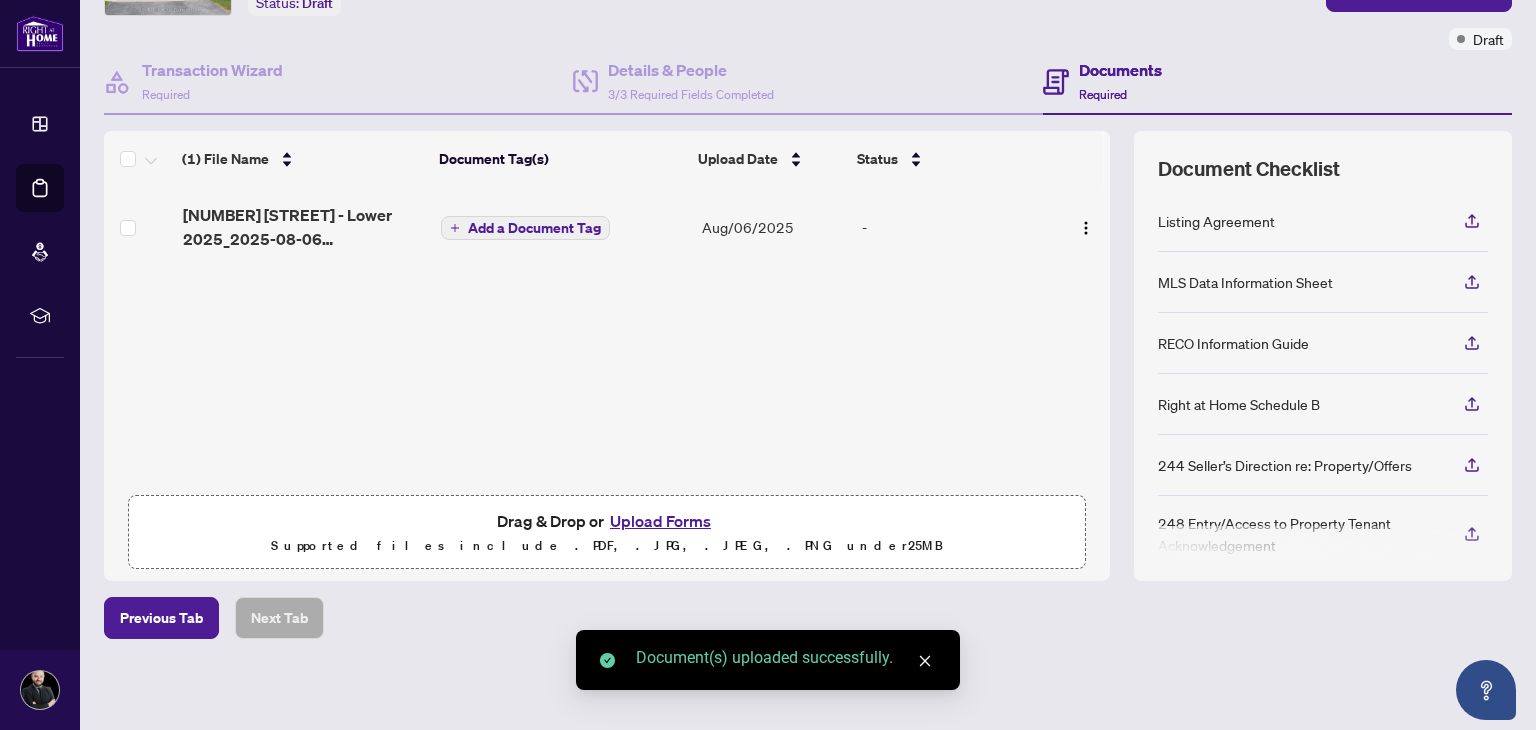click on "Upload Forms" at bounding box center [660, 521] 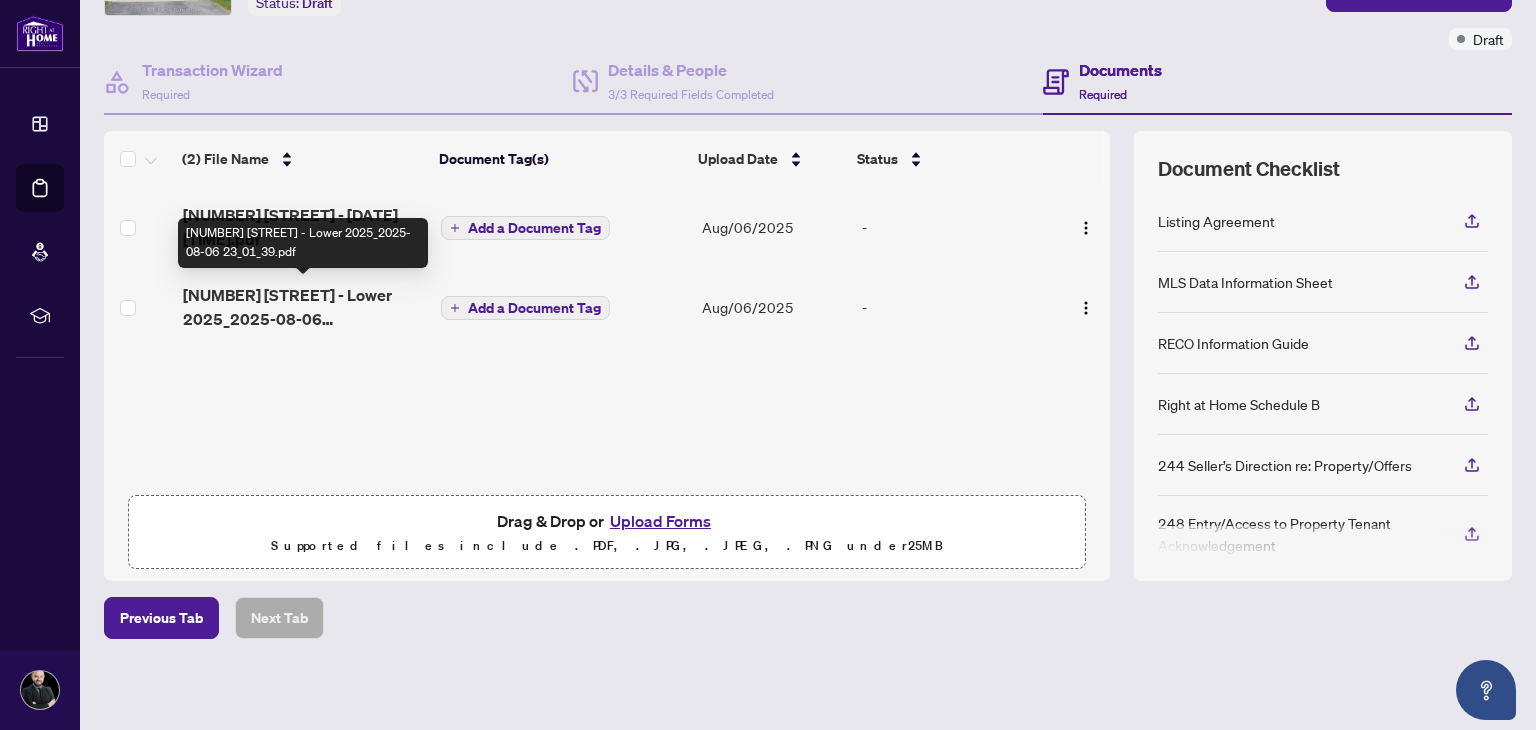 click on "[NUMBER] [STREET] - Lower 2025_2025-08-06 23_01_39.pdf" at bounding box center [304, 307] 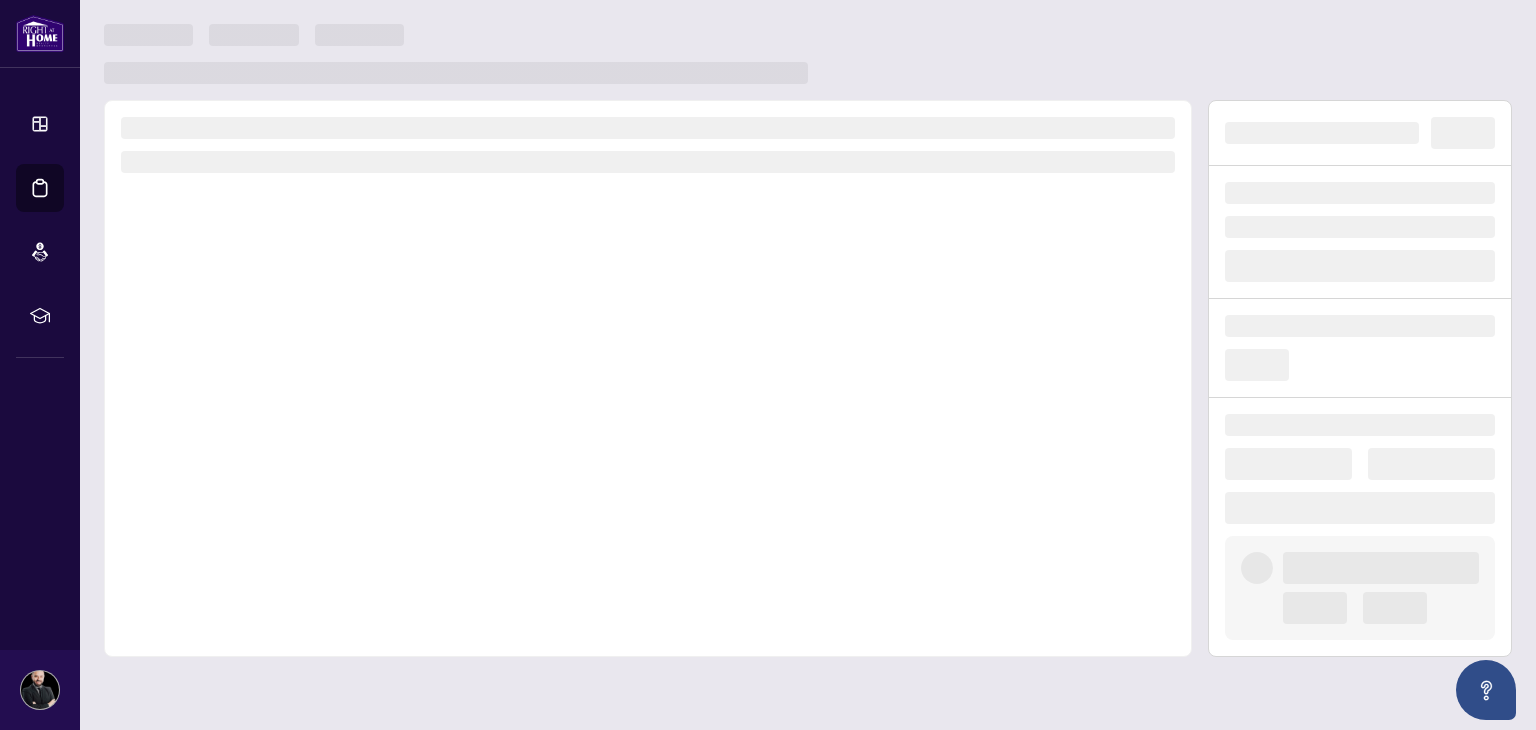 scroll, scrollTop: 0, scrollLeft: 0, axis: both 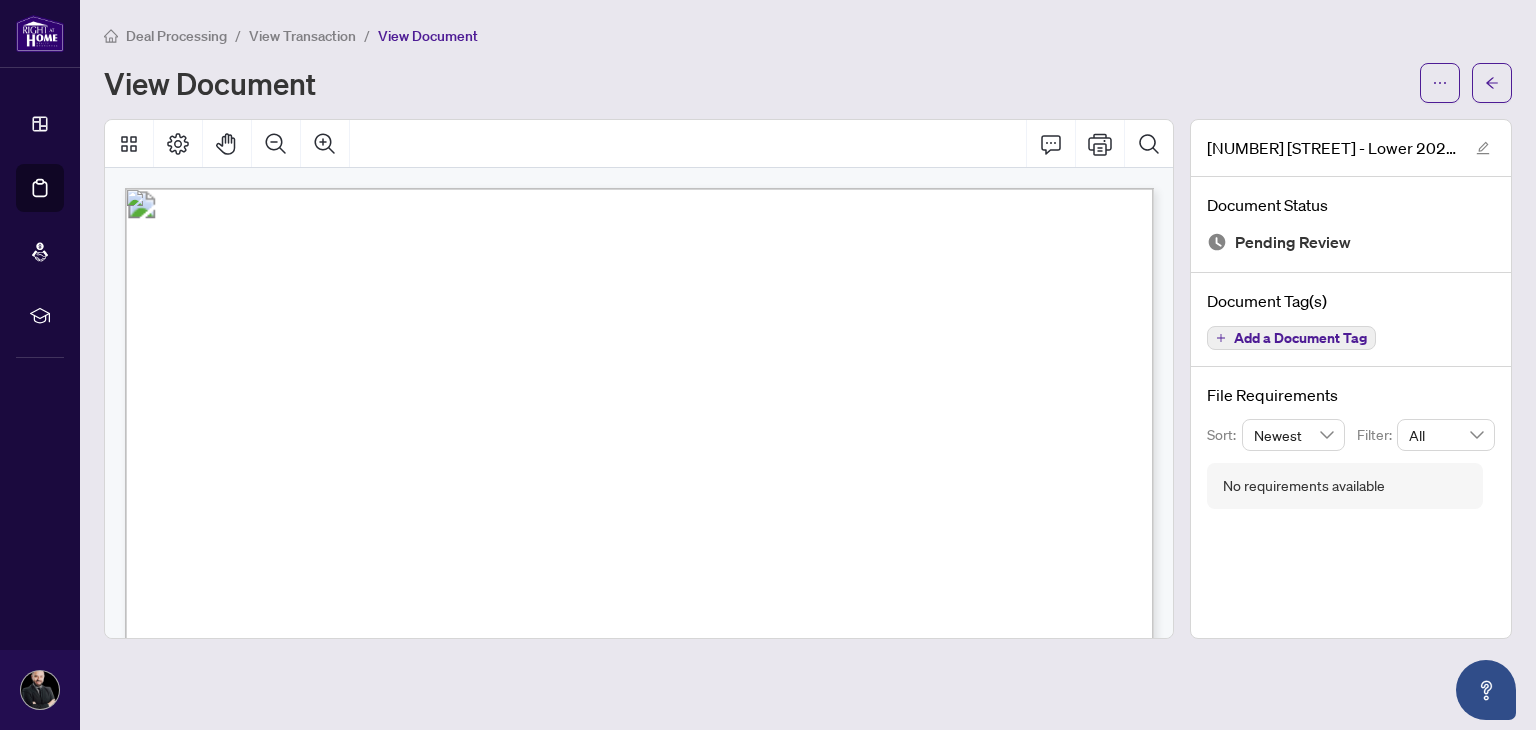 click on "Add a Document Tag" at bounding box center [1300, 338] 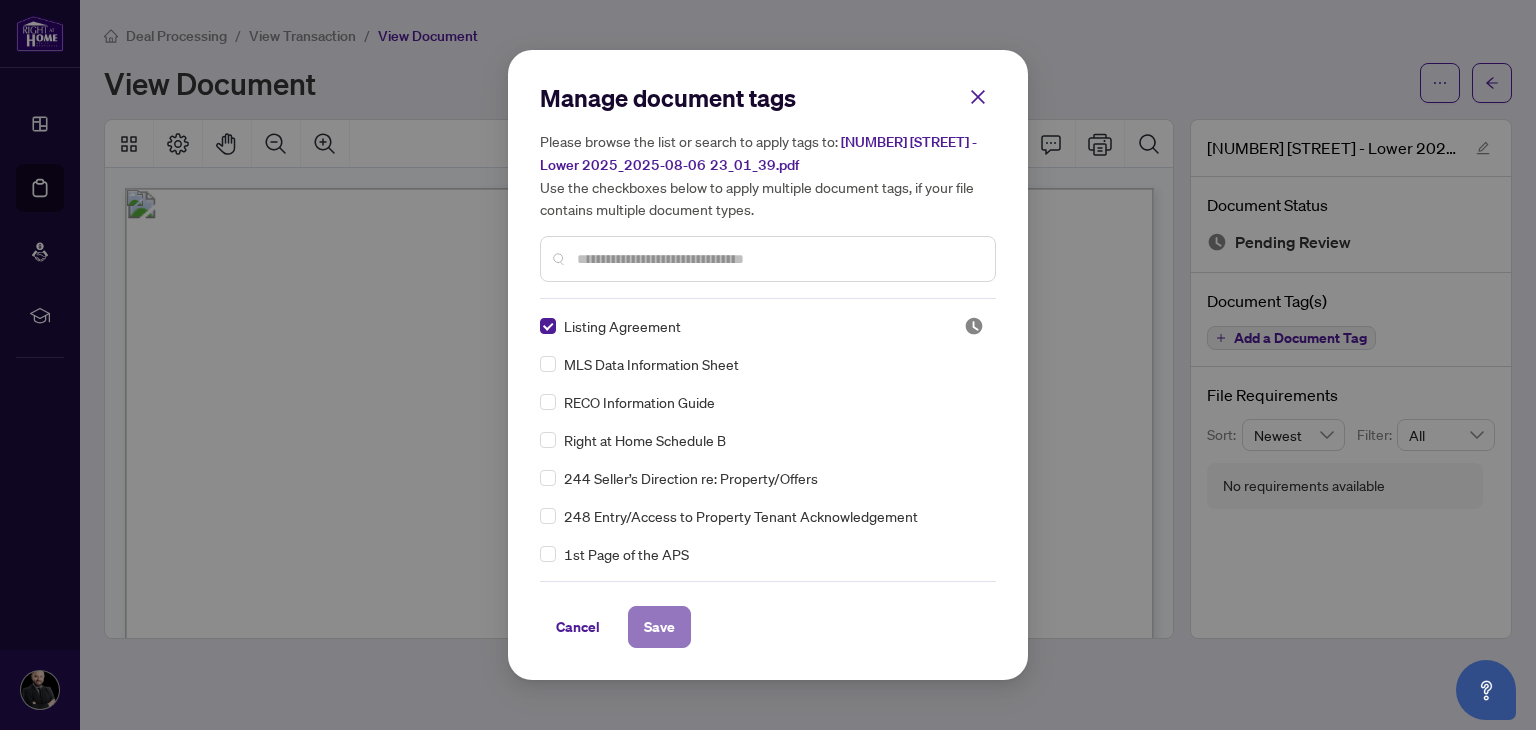 click on "Save" at bounding box center (659, 627) 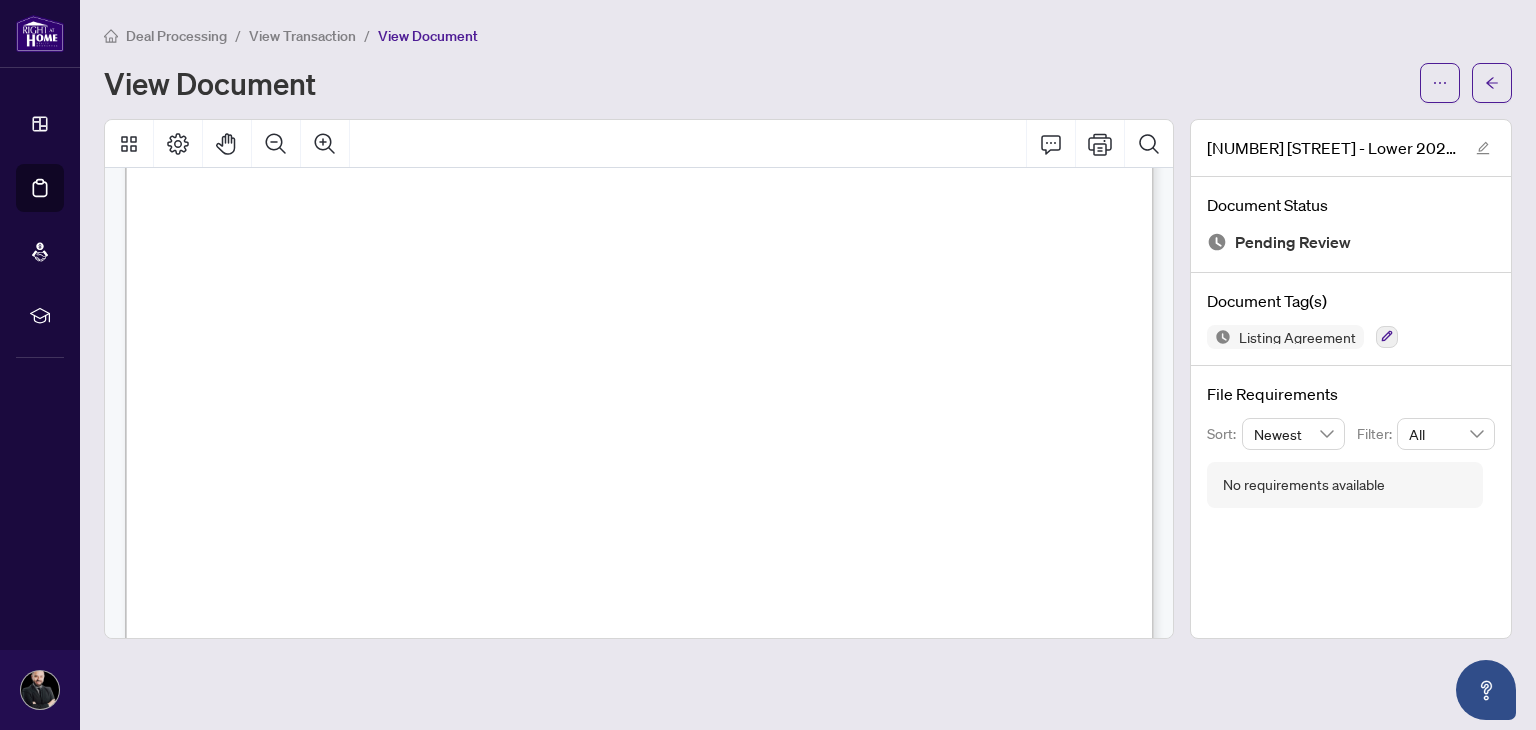 scroll, scrollTop: 6848, scrollLeft: 0, axis: vertical 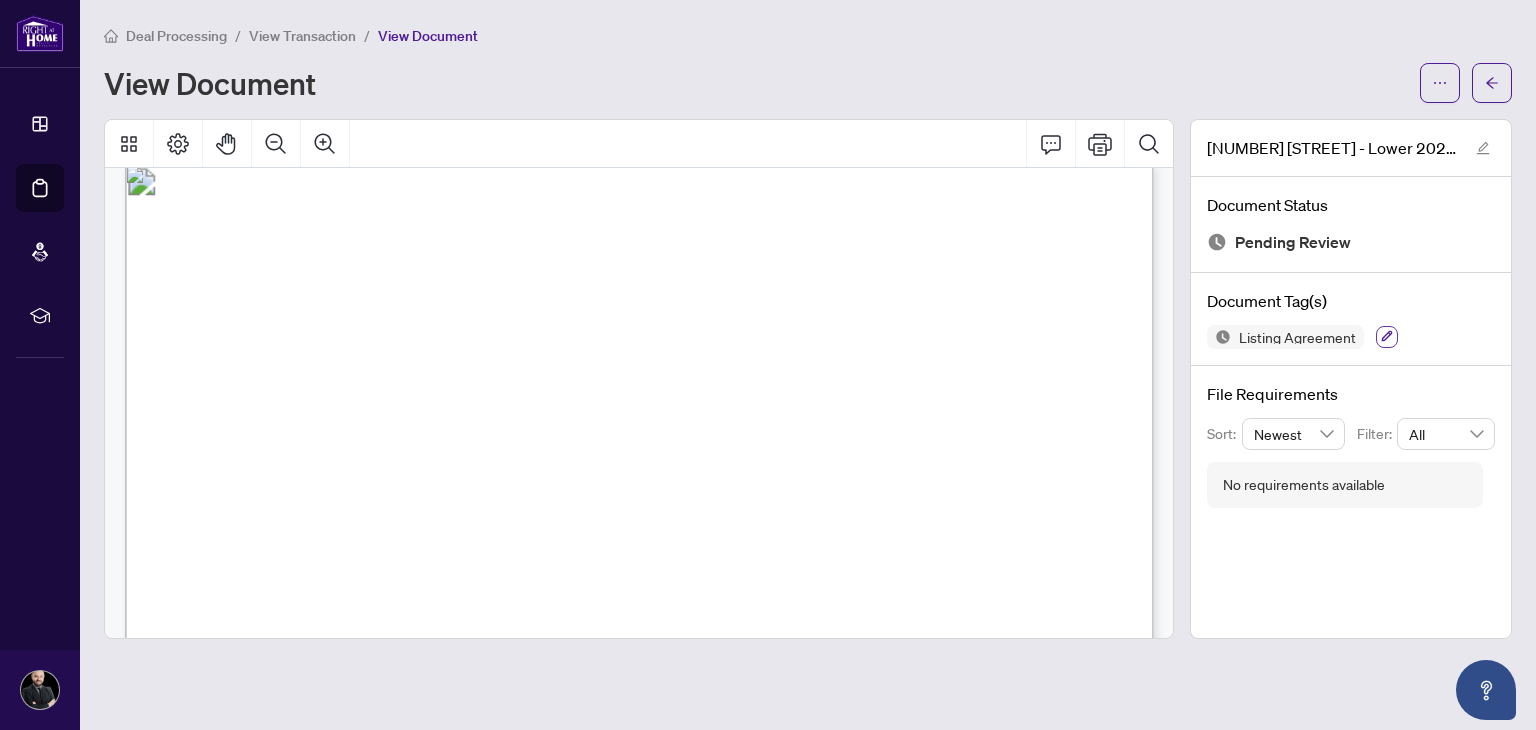 click 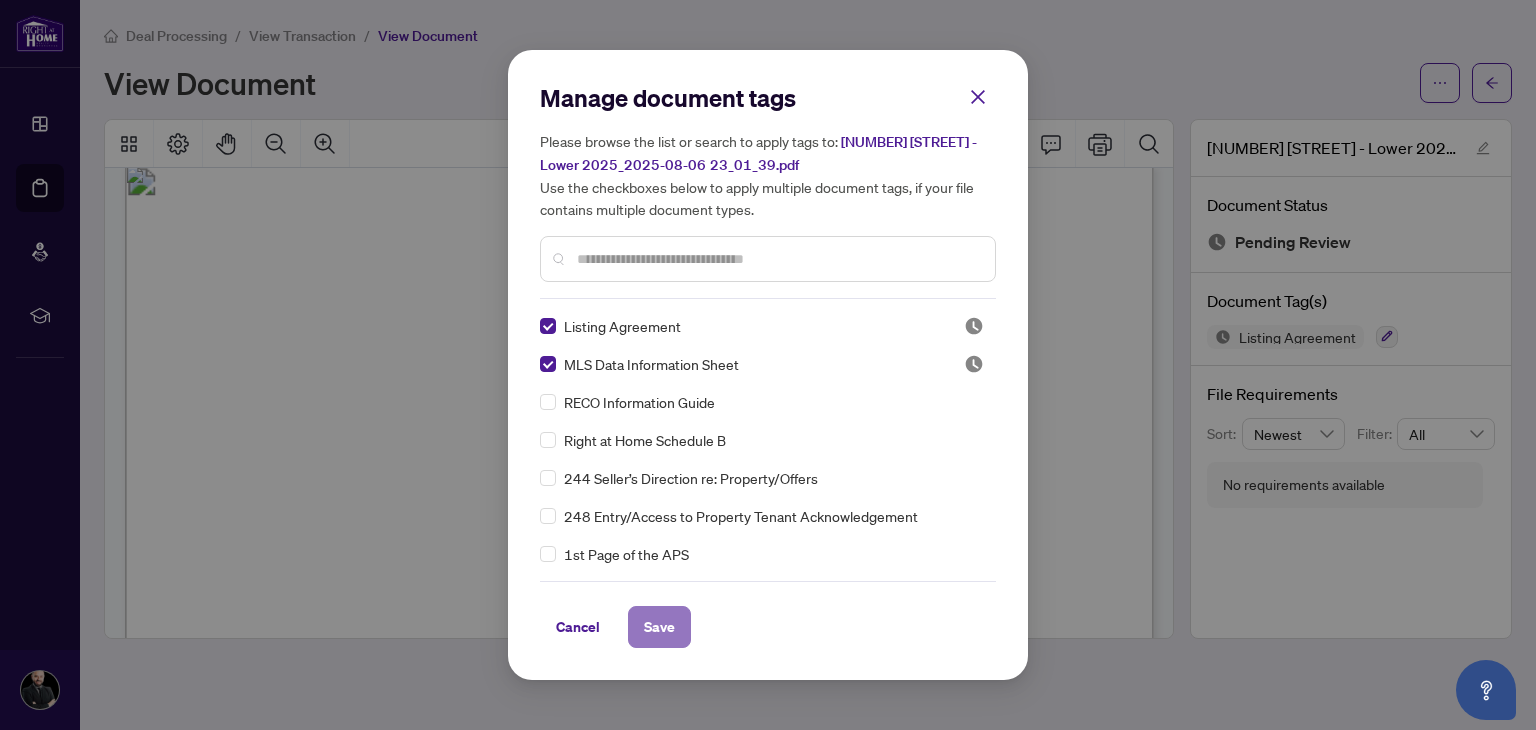 click on "Save" at bounding box center (659, 627) 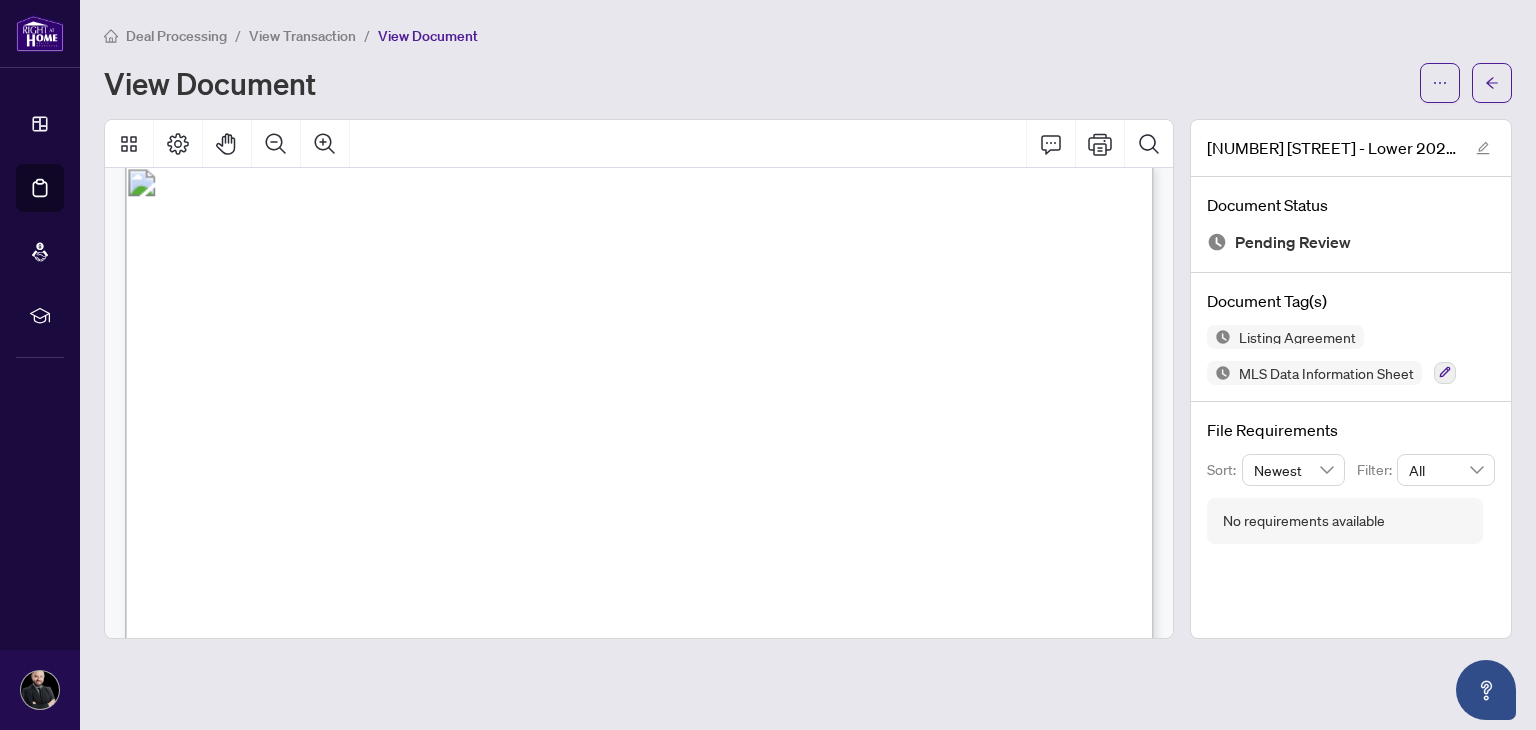 scroll, scrollTop: 24589, scrollLeft: 0, axis: vertical 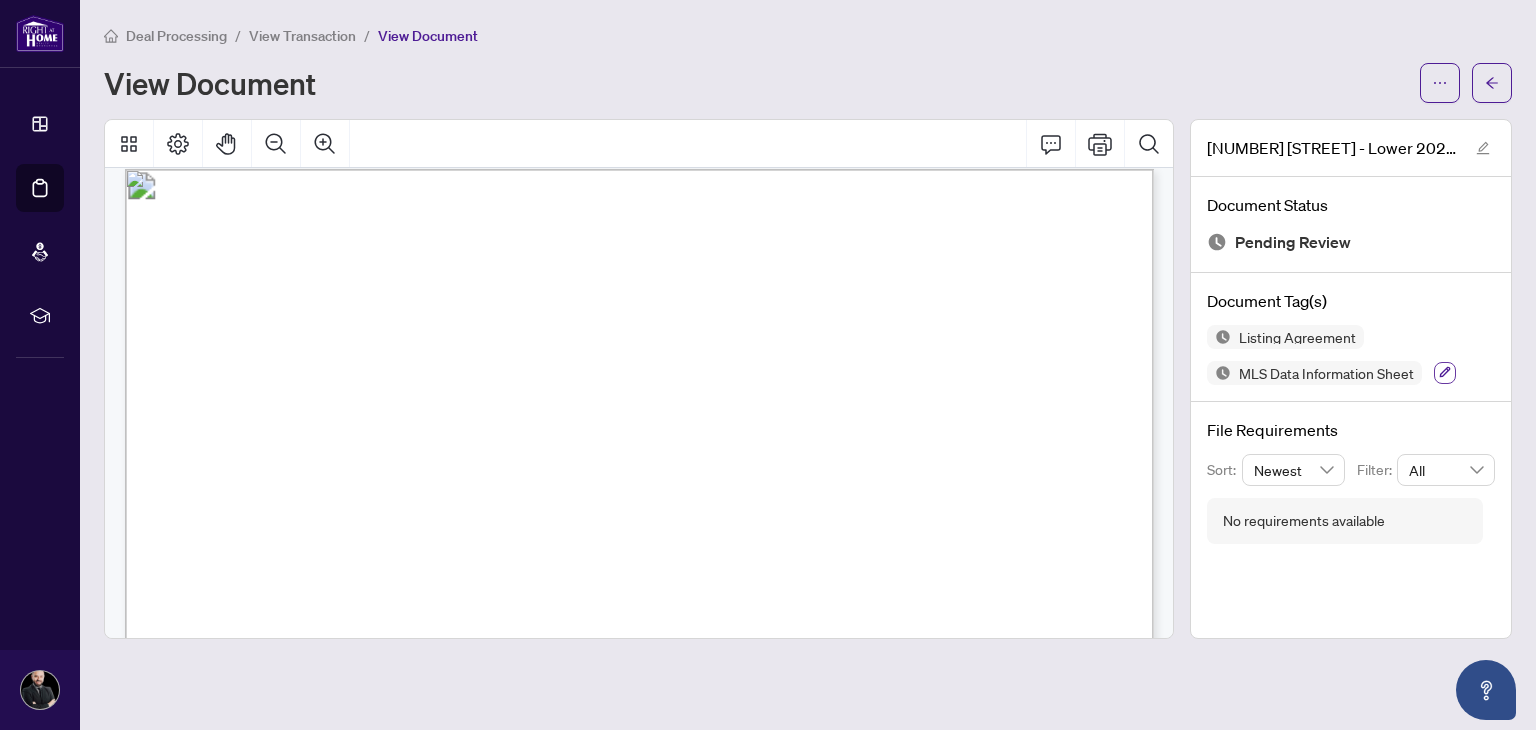 click at bounding box center [1445, 373] 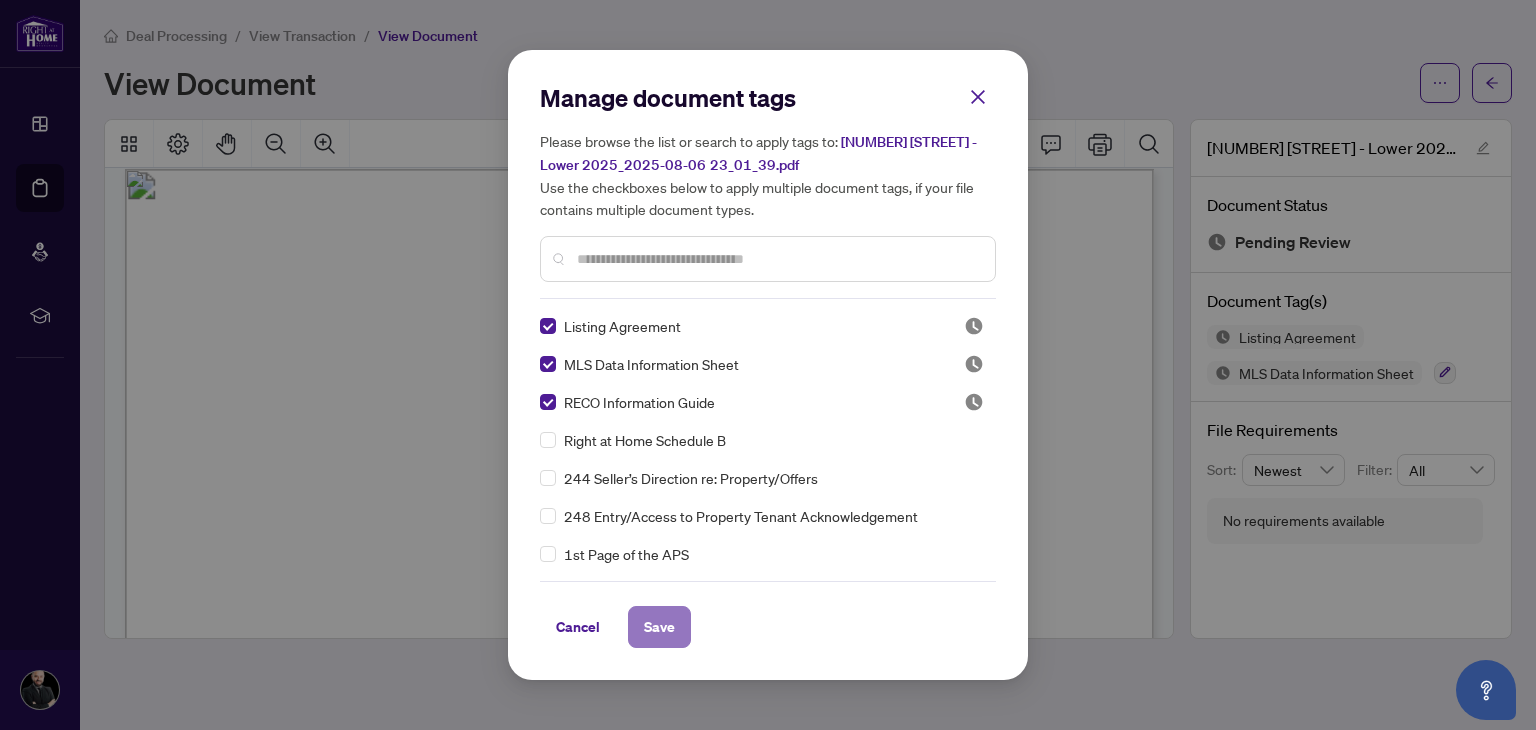 click on "Save" at bounding box center (659, 627) 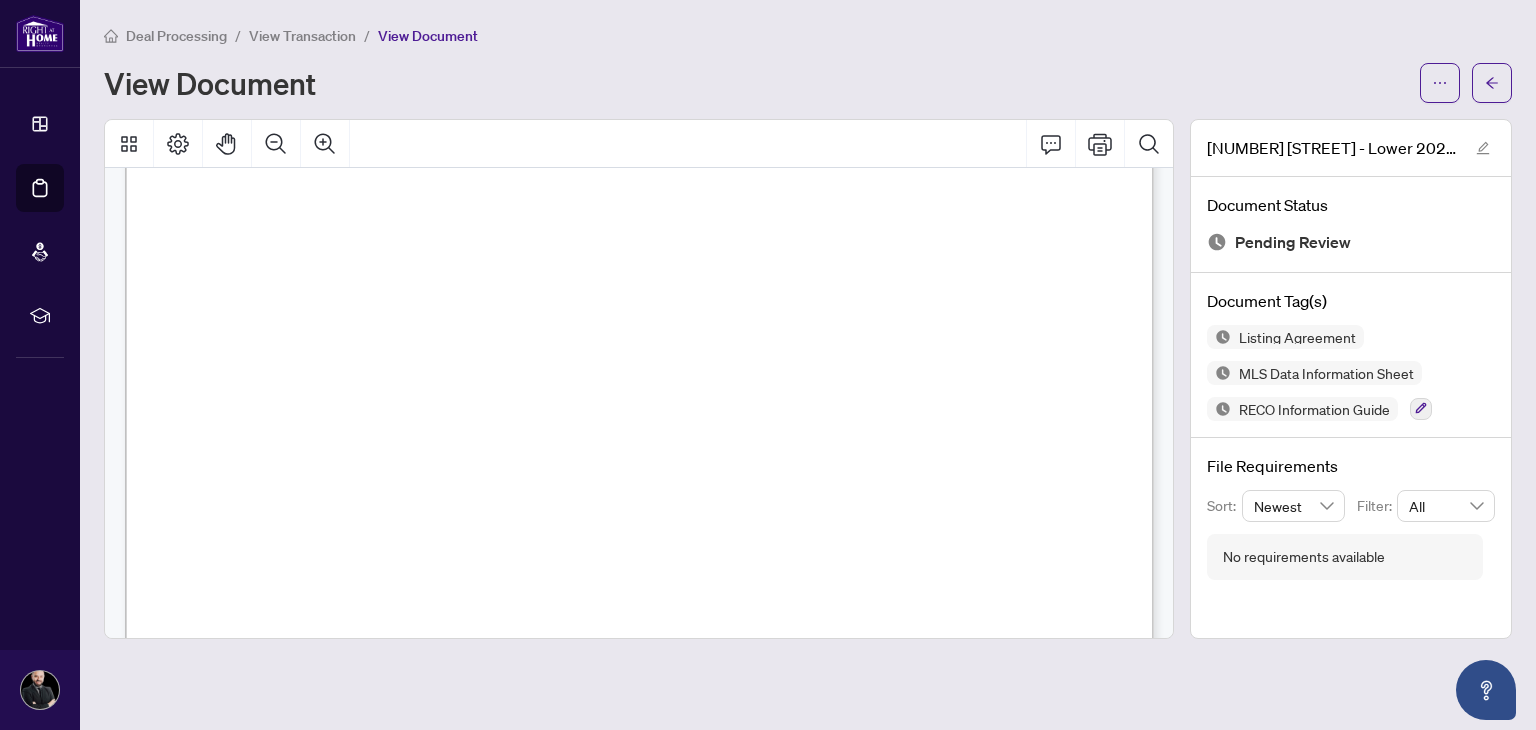 scroll, scrollTop: 42407, scrollLeft: 0, axis: vertical 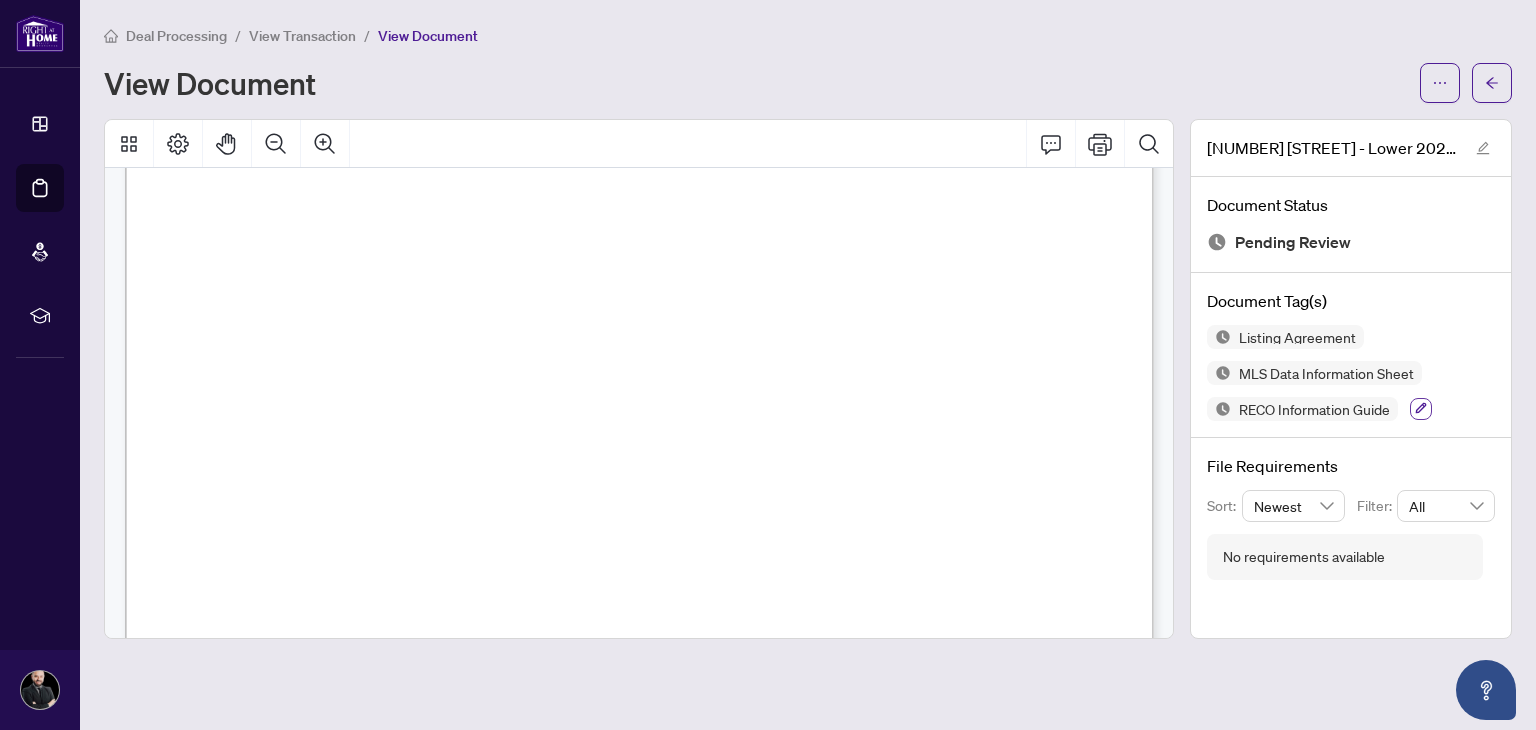 click 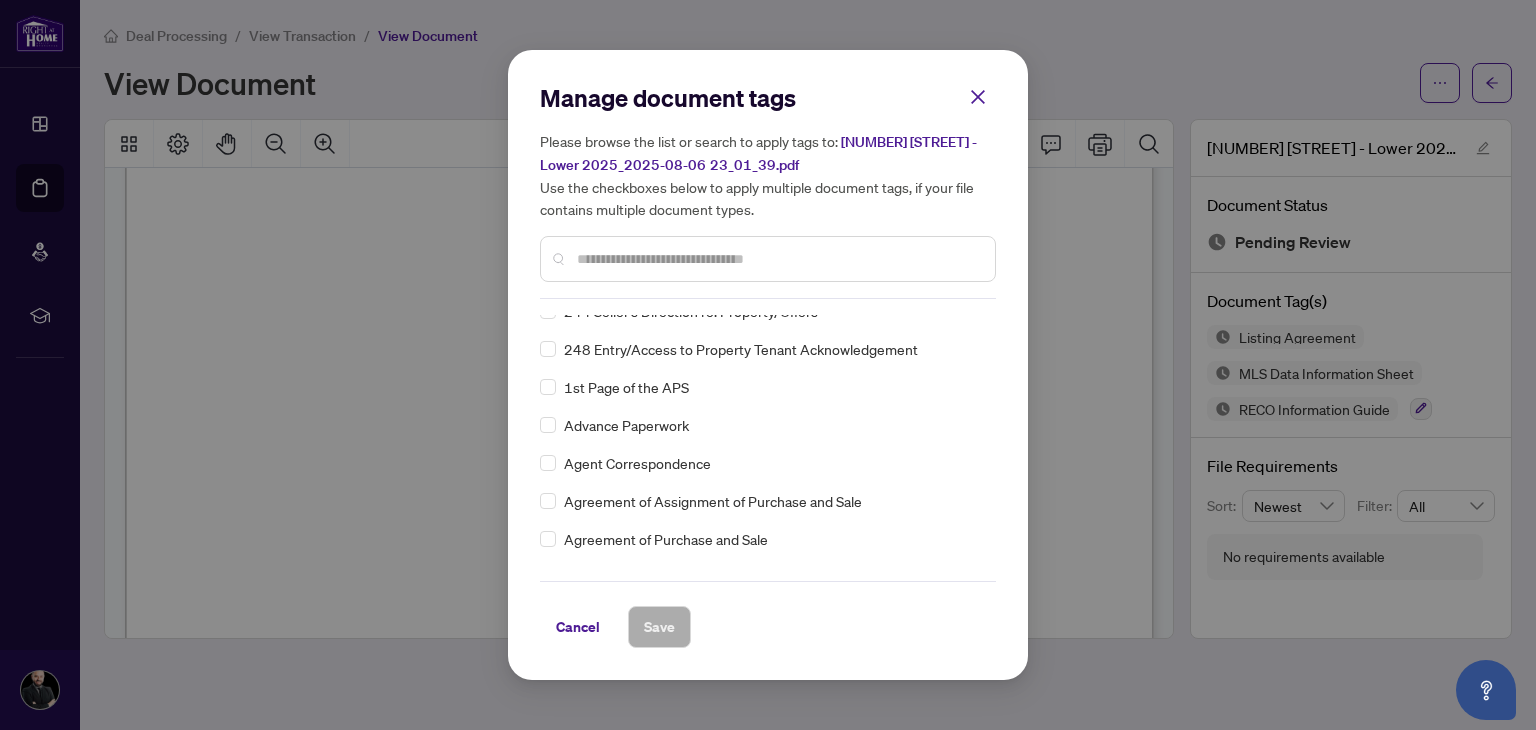 scroll, scrollTop: 175, scrollLeft: 0, axis: vertical 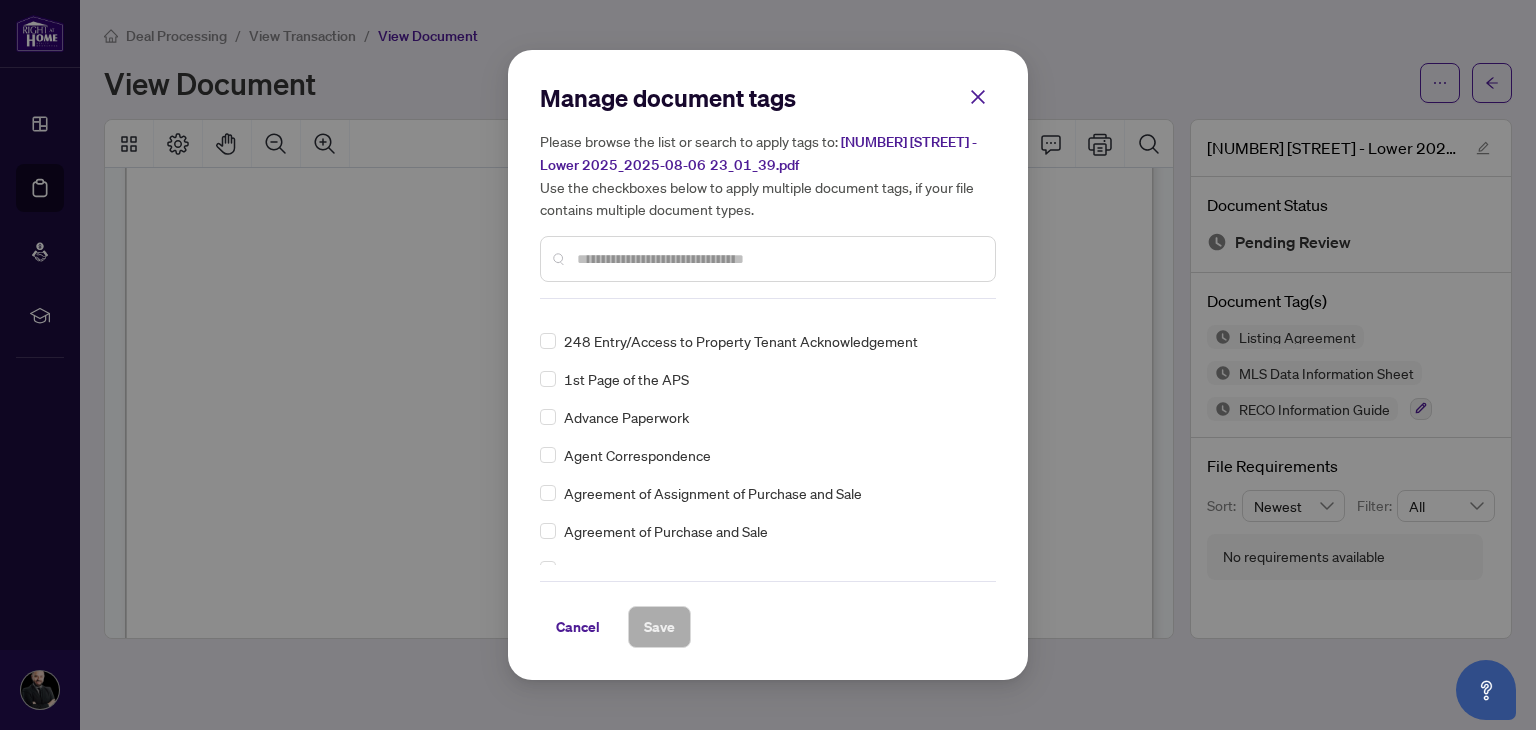 click at bounding box center (778, 259) 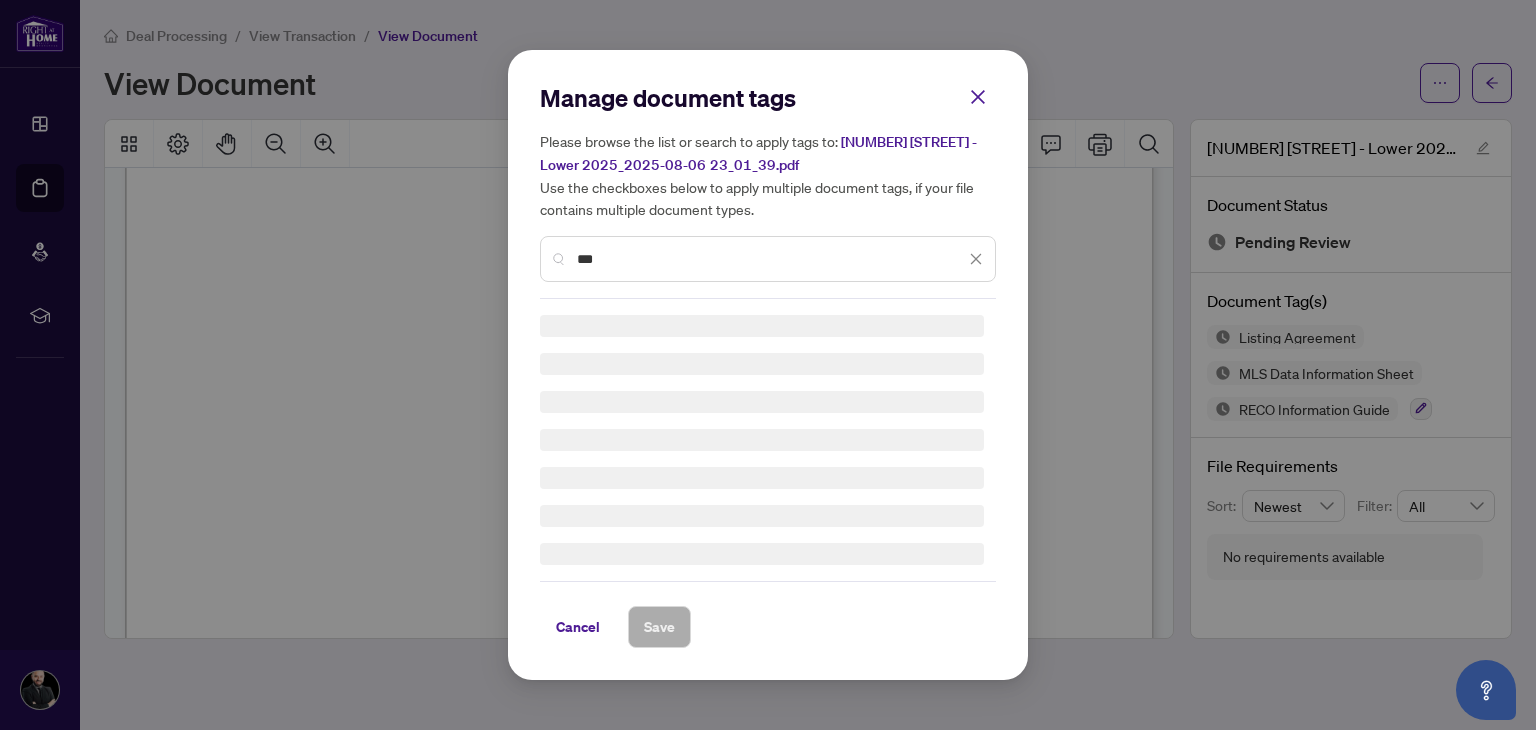 scroll, scrollTop: 0, scrollLeft: 0, axis: both 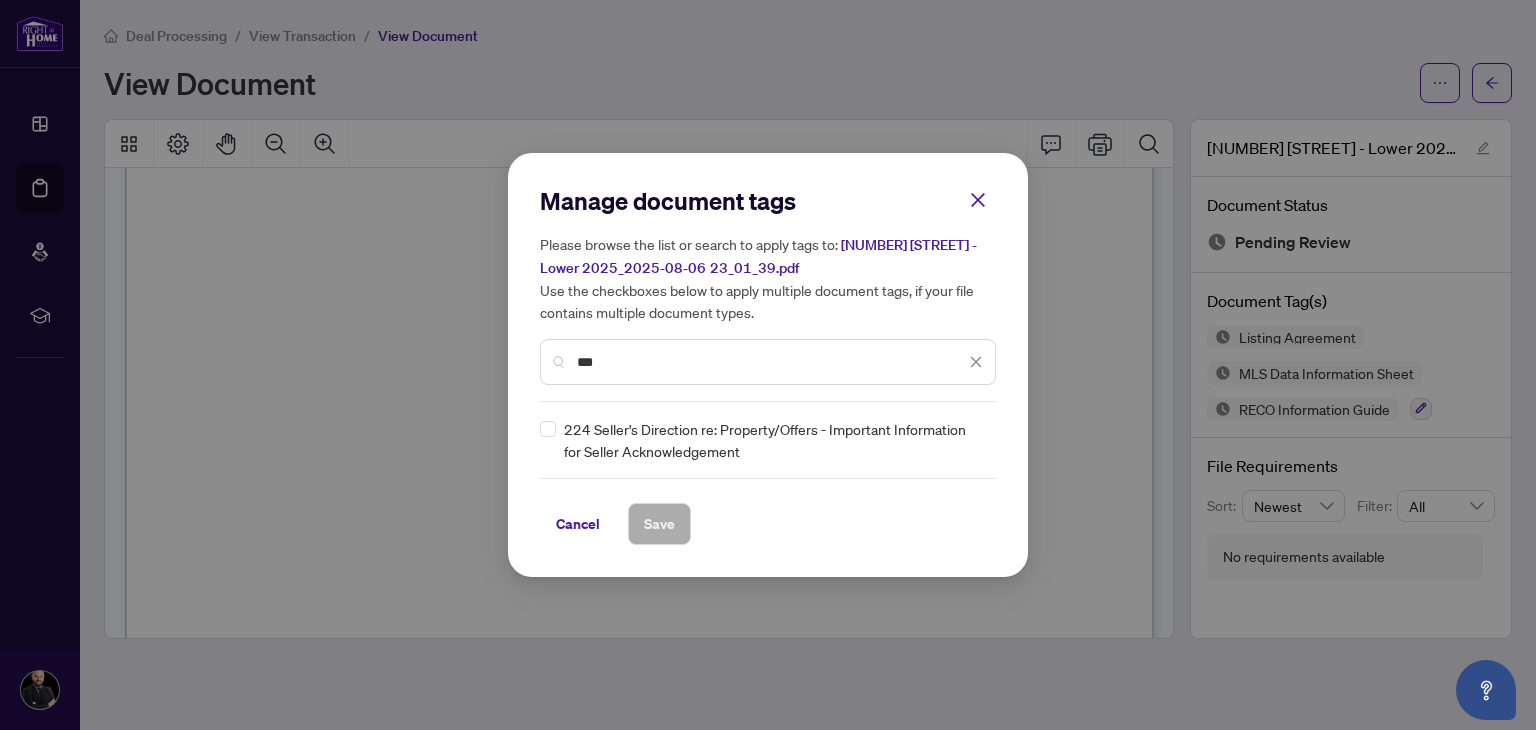 type on "***" 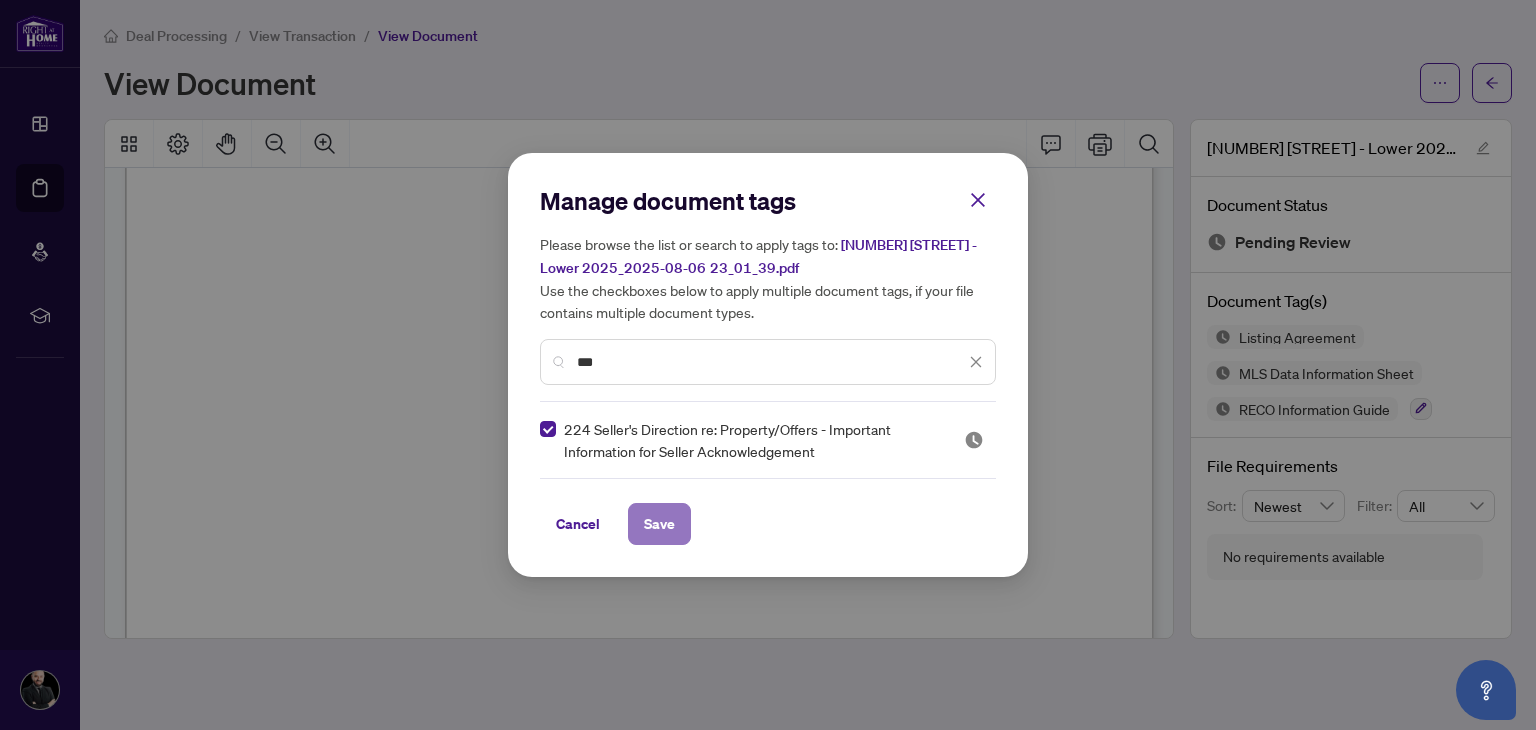 click on "Save" at bounding box center (659, 524) 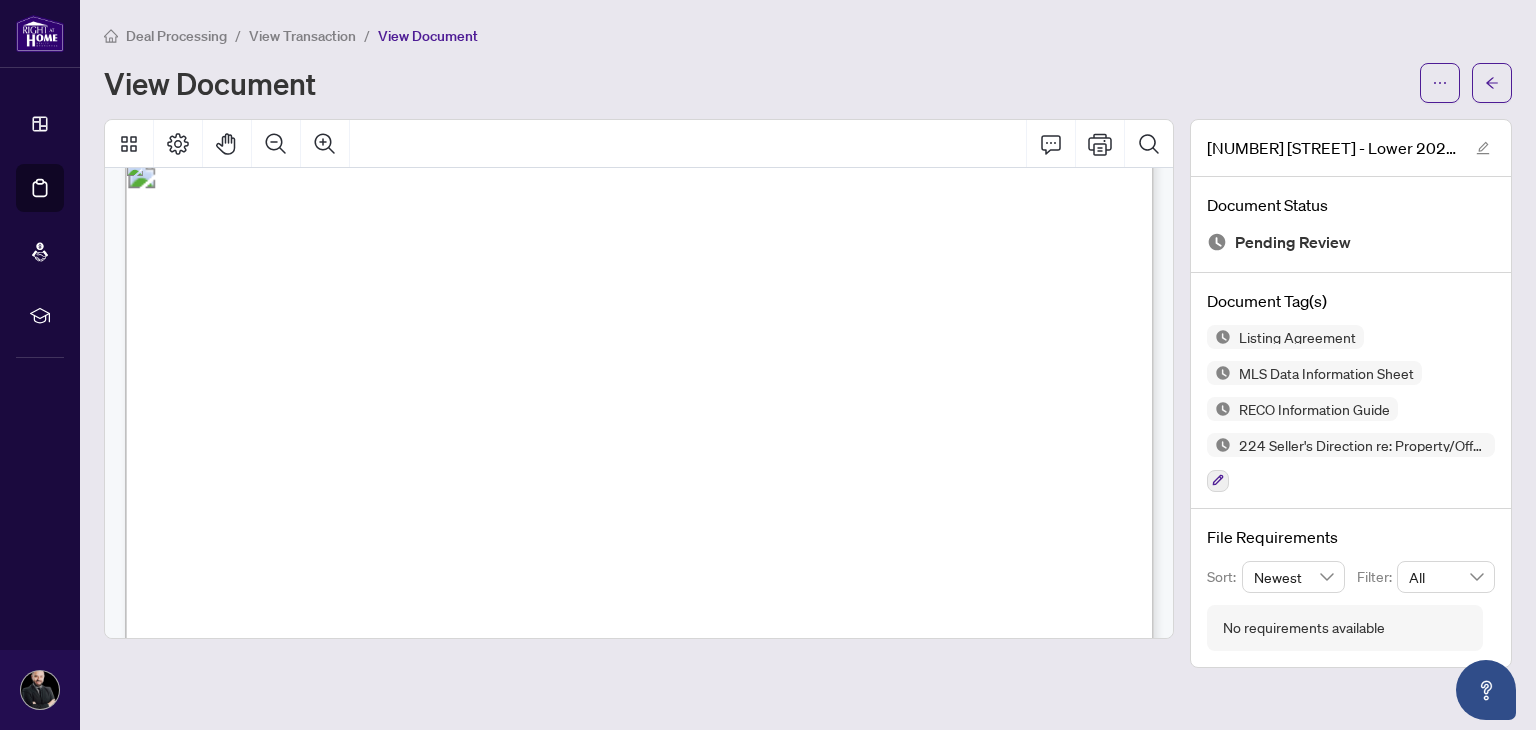 scroll, scrollTop: 43714, scrollLeft: 0, axis: vertical 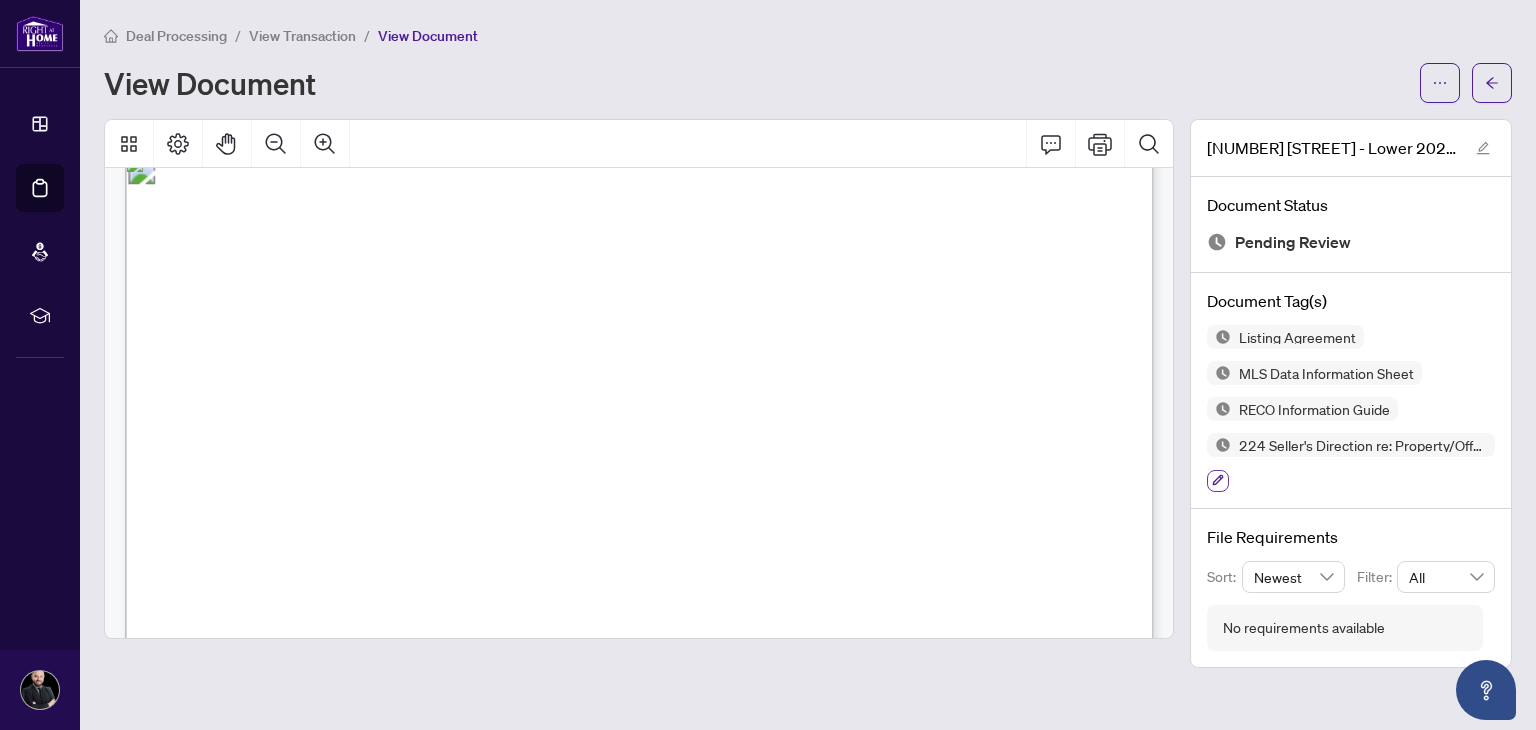 click at bounding box center (1218, 481) 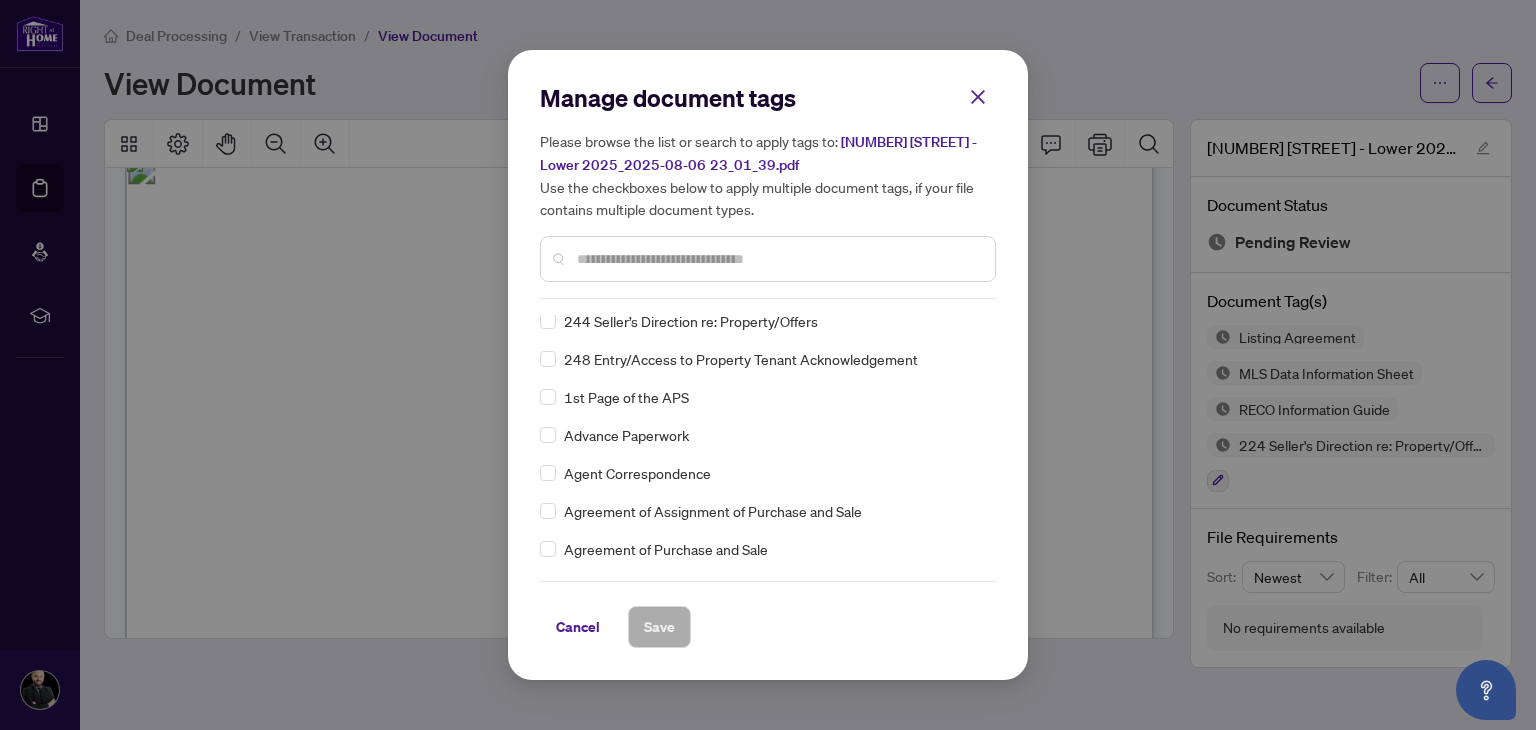 scroll, scrollTop: 221, scrollLeft: 0, axis: vertical 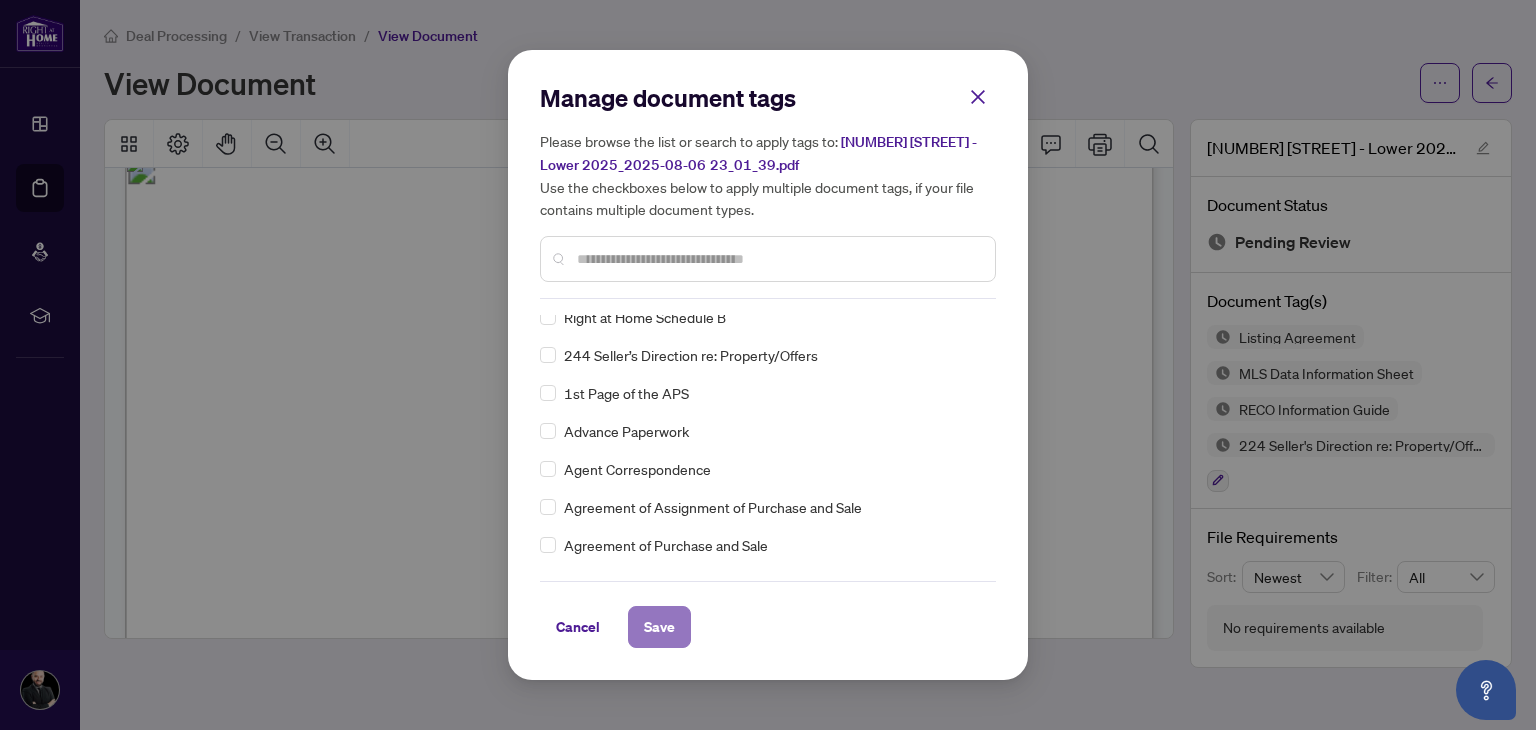 click on "Save" at bounding box center [659, 627] 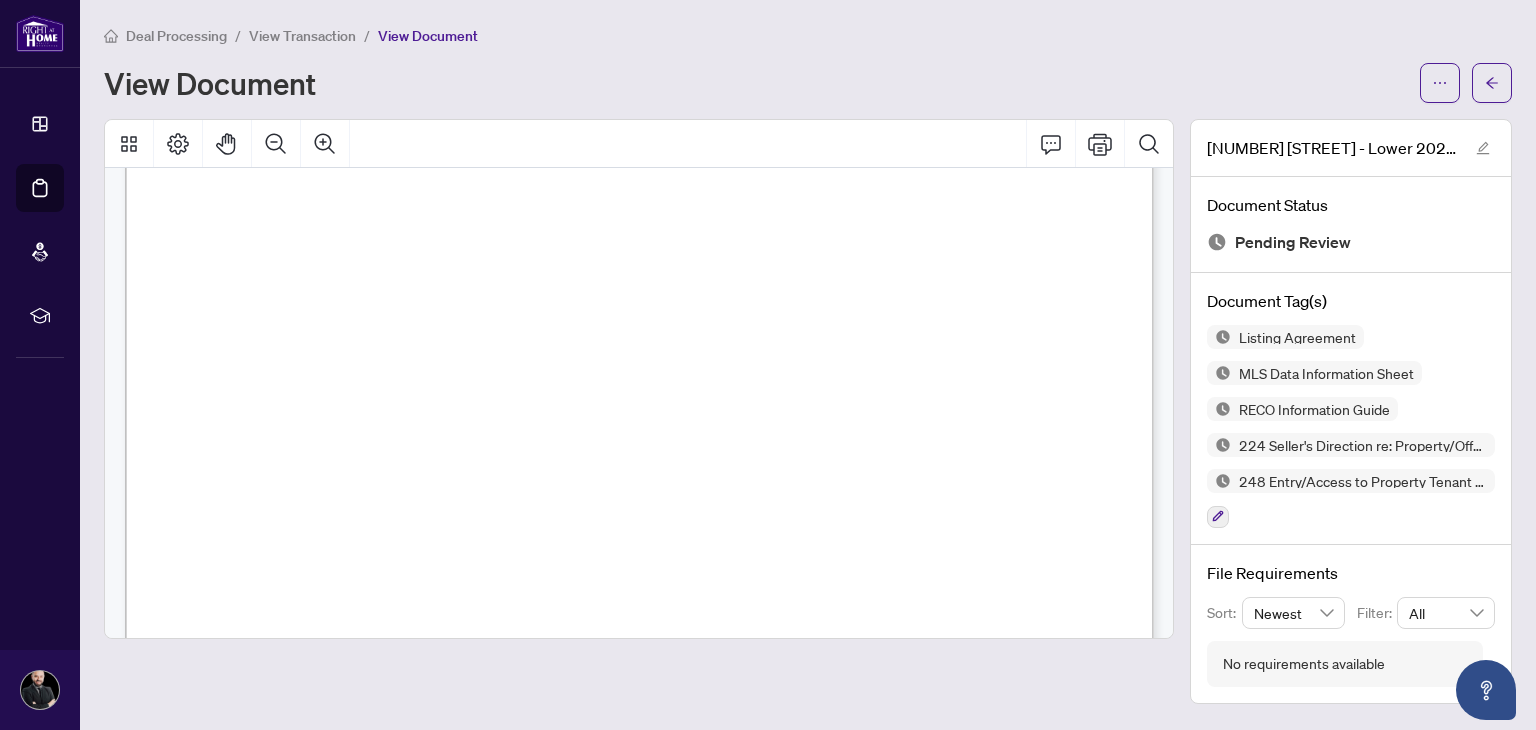 scroll, scrollTop: 45111, scrollLeft: 0, axis: vertical 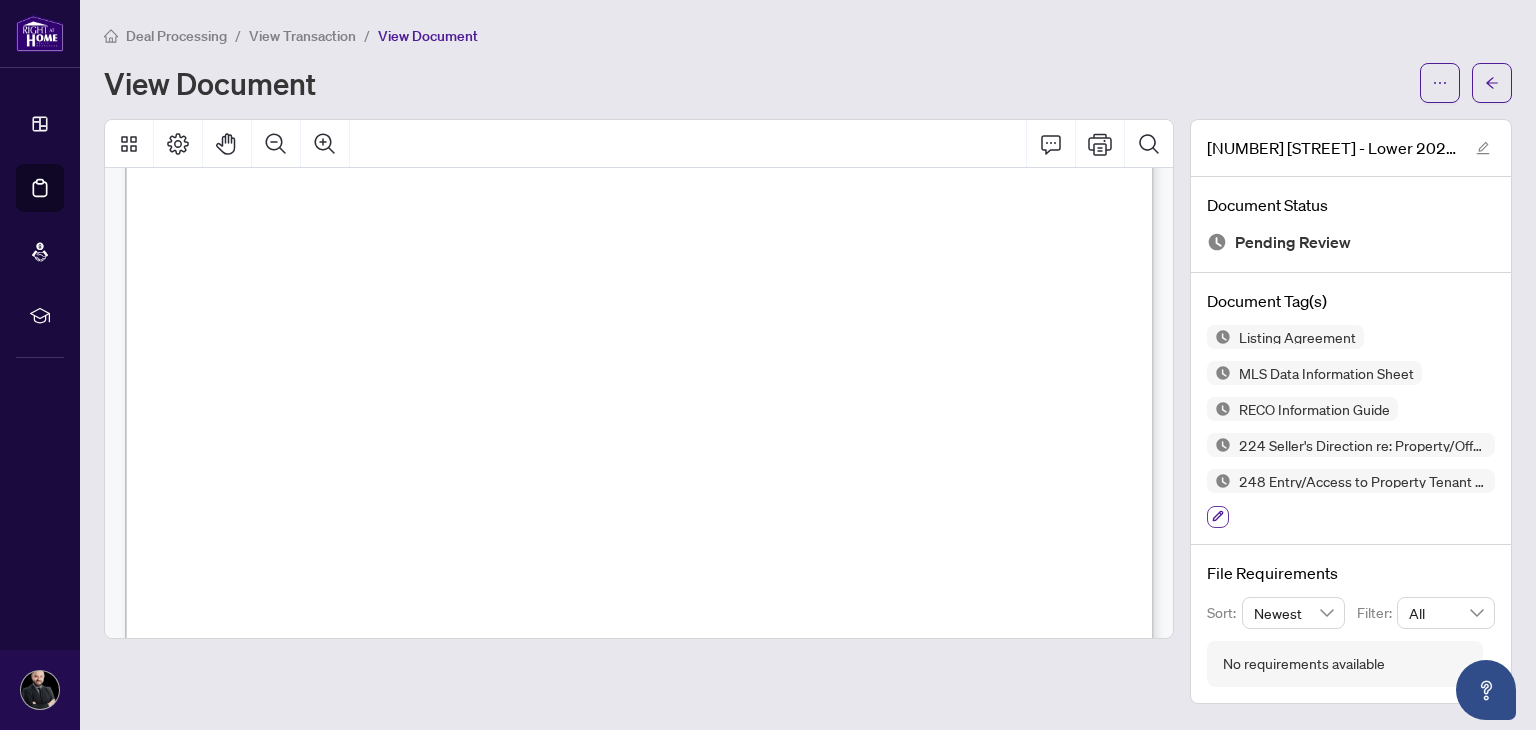 click 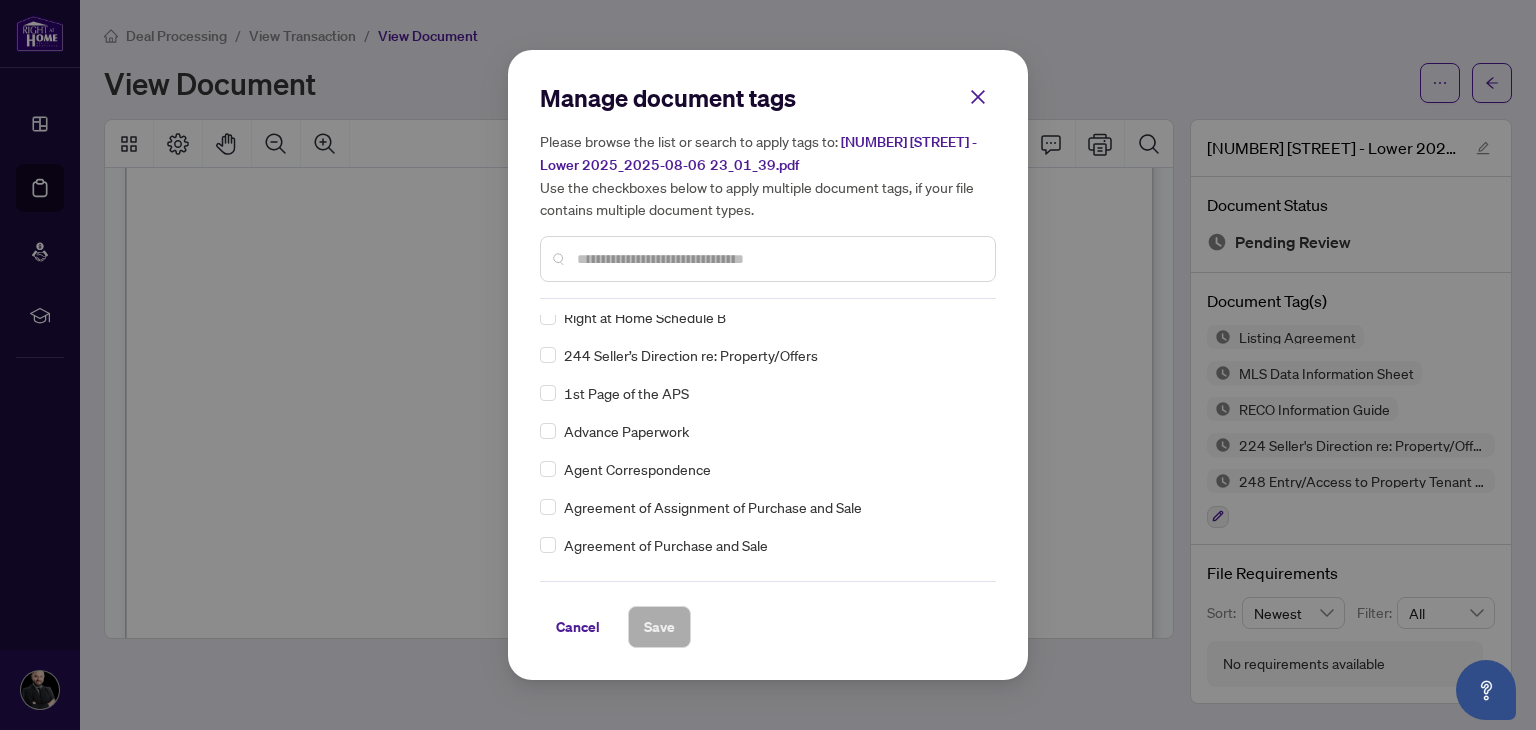 scroll, scrollTop: 0, scrollLeft: 0, axis: both 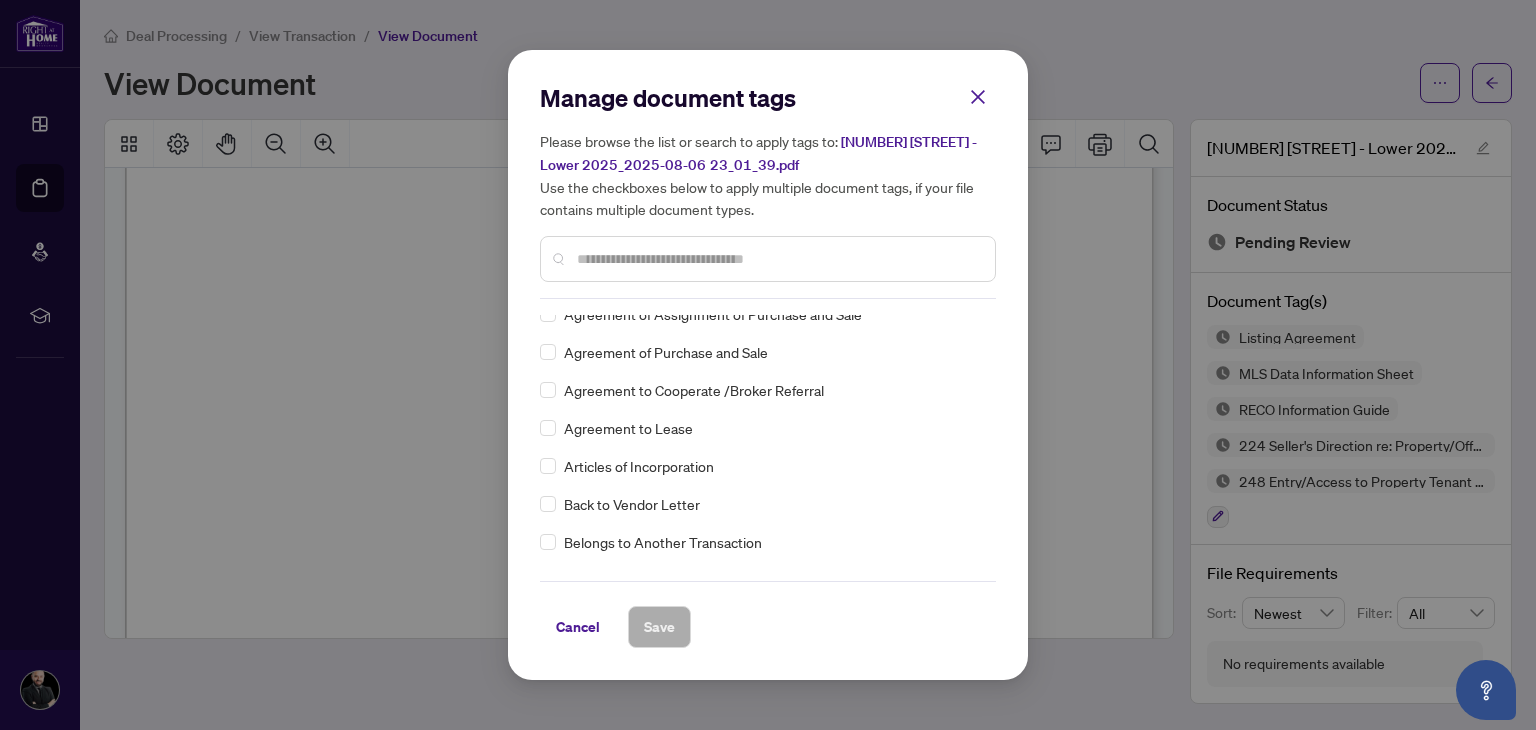 click at bounding box center (768, 259) 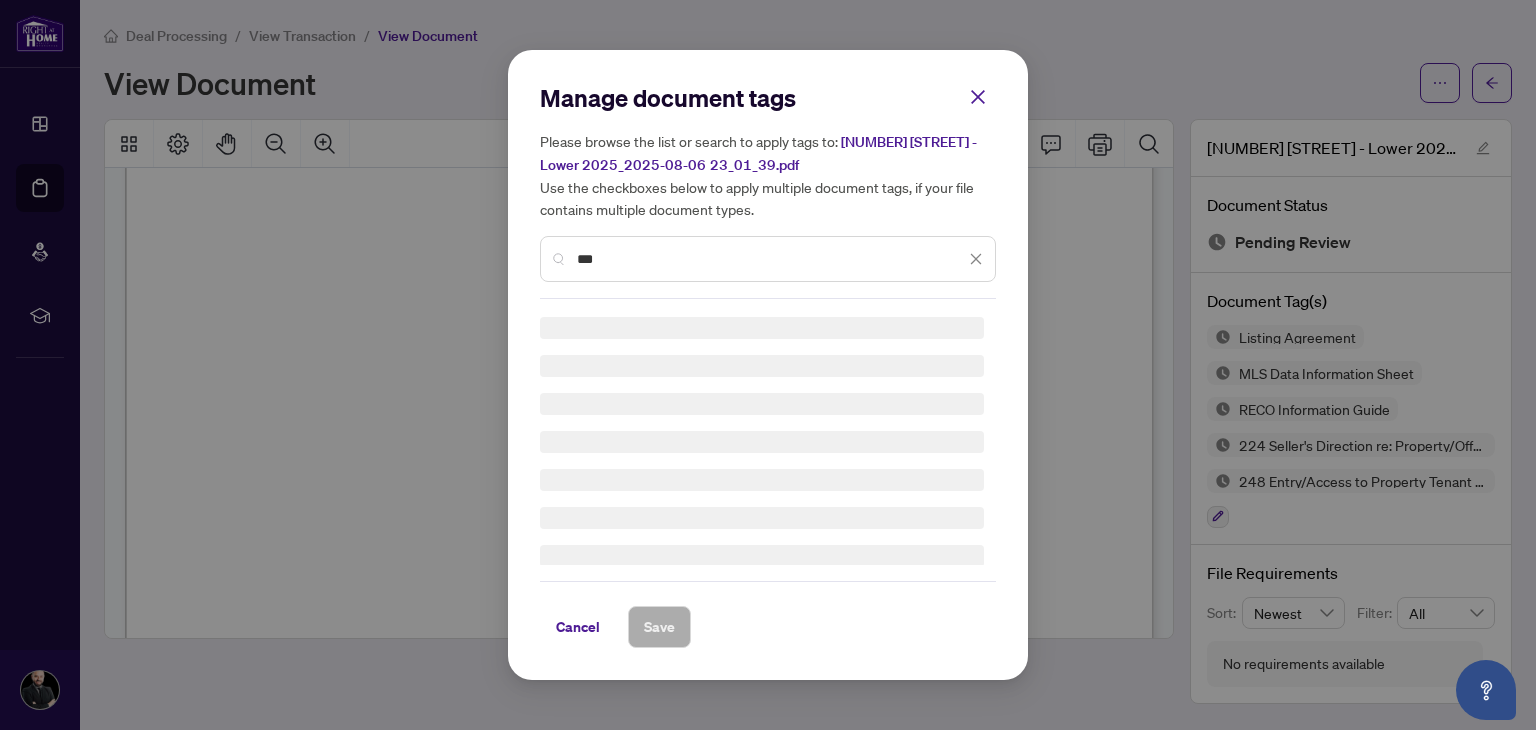 scroll, scrollTop: 0, scrollLeft: 0, axis: both 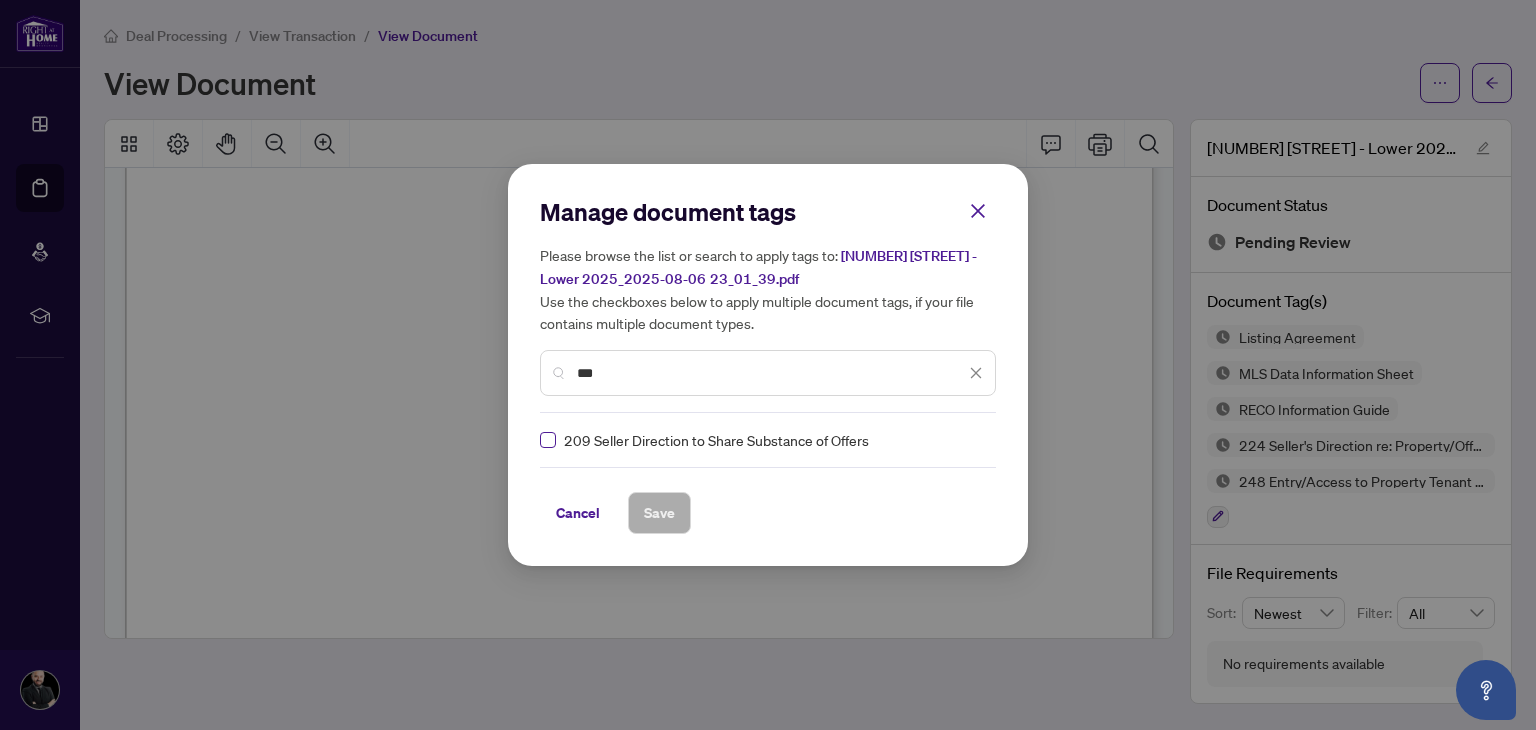 type on "***" 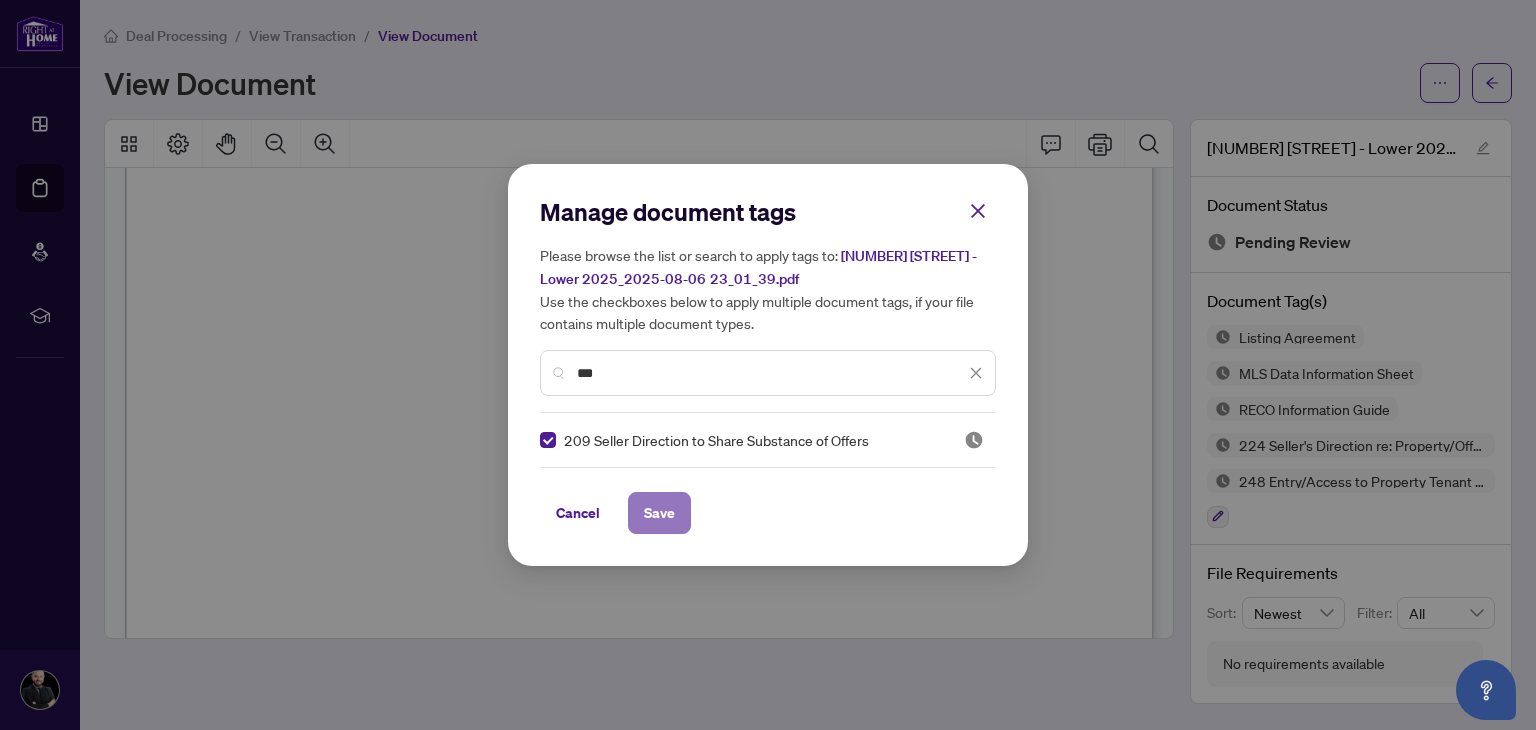 click on "Save" at bounding box center [659, 513] 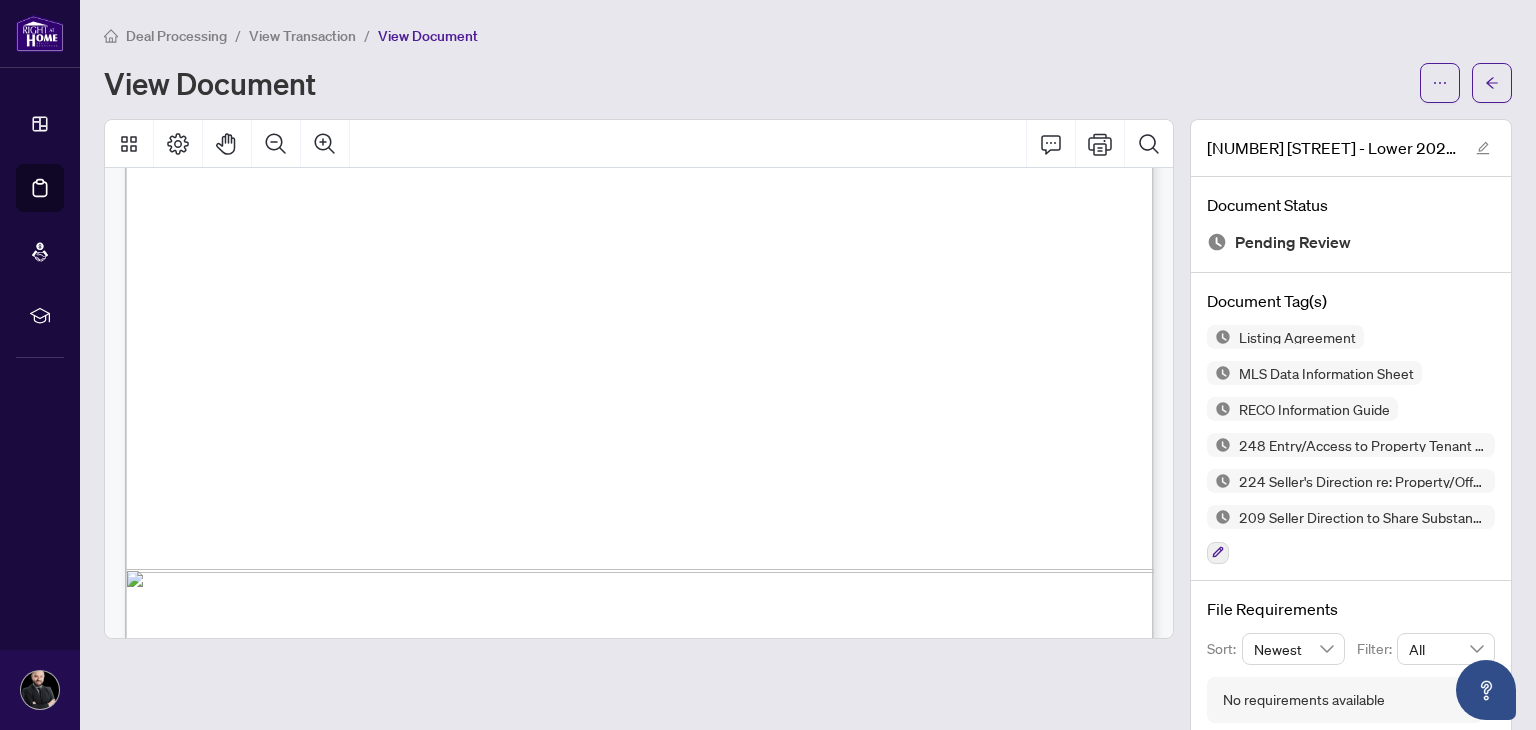 scroll, scrollTop: 47311, scrollLeft: 0, axis: vertical 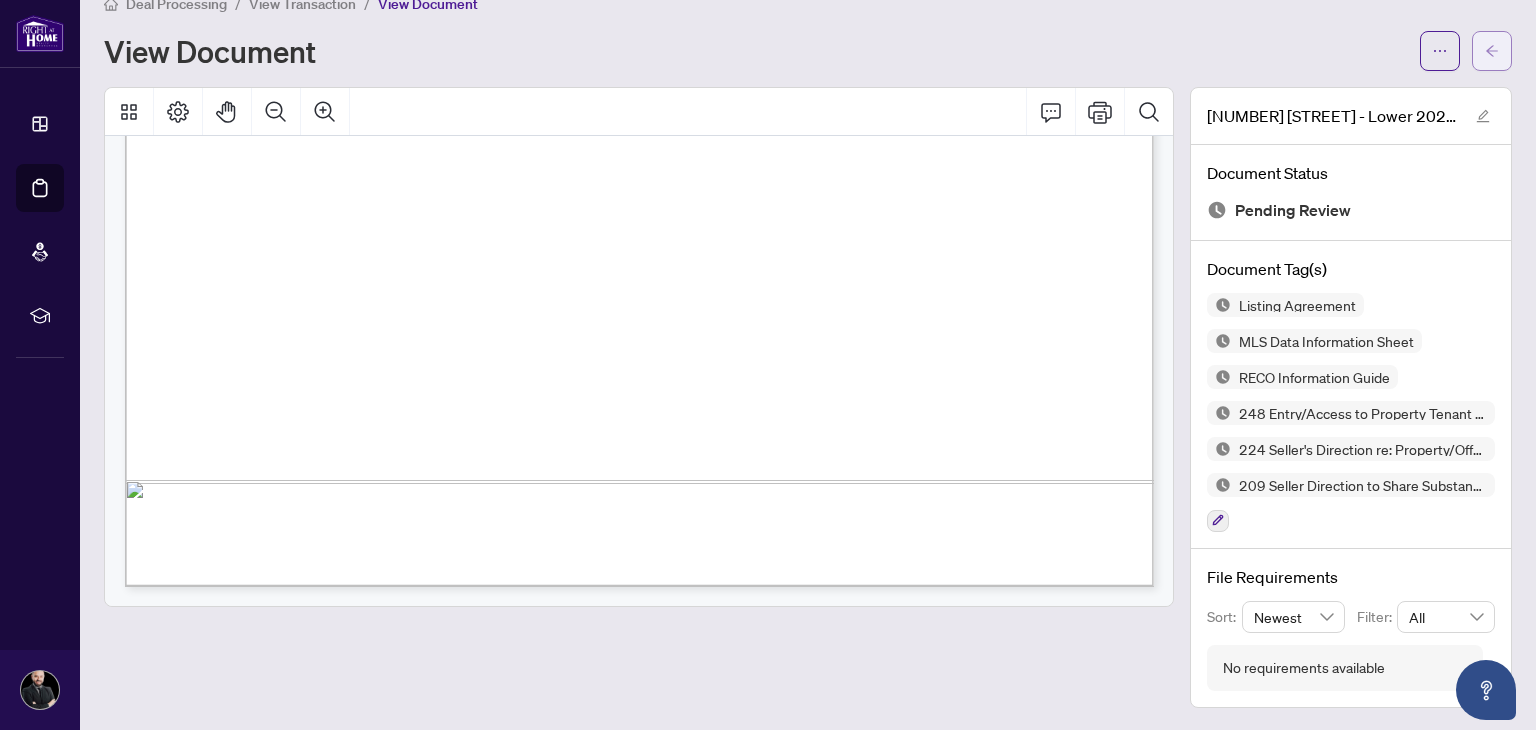 click at bounding box center (1492, 51) 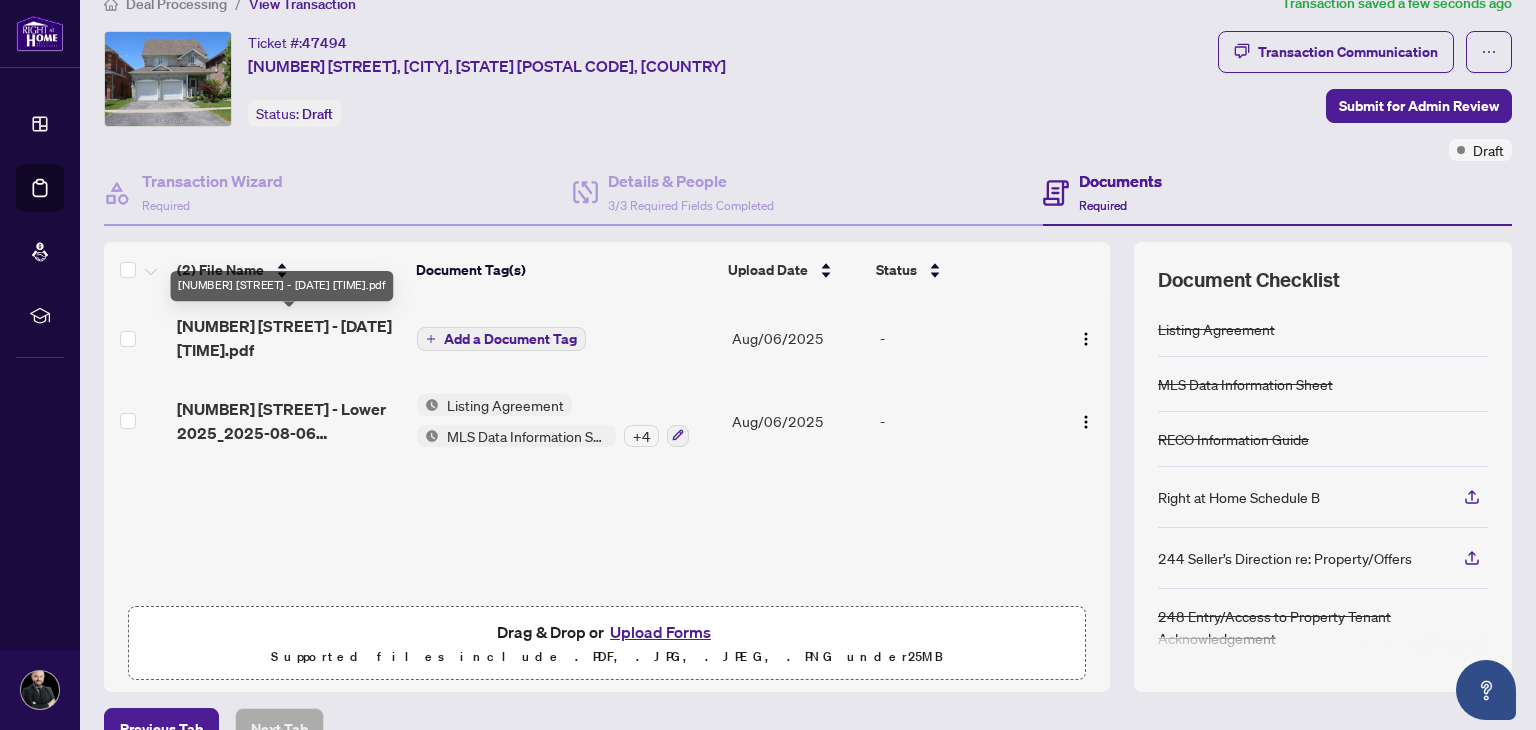 click on "[NUMBER] [STREET] - [DATE] [TIME].pdf" at bounding box center (289, 338) 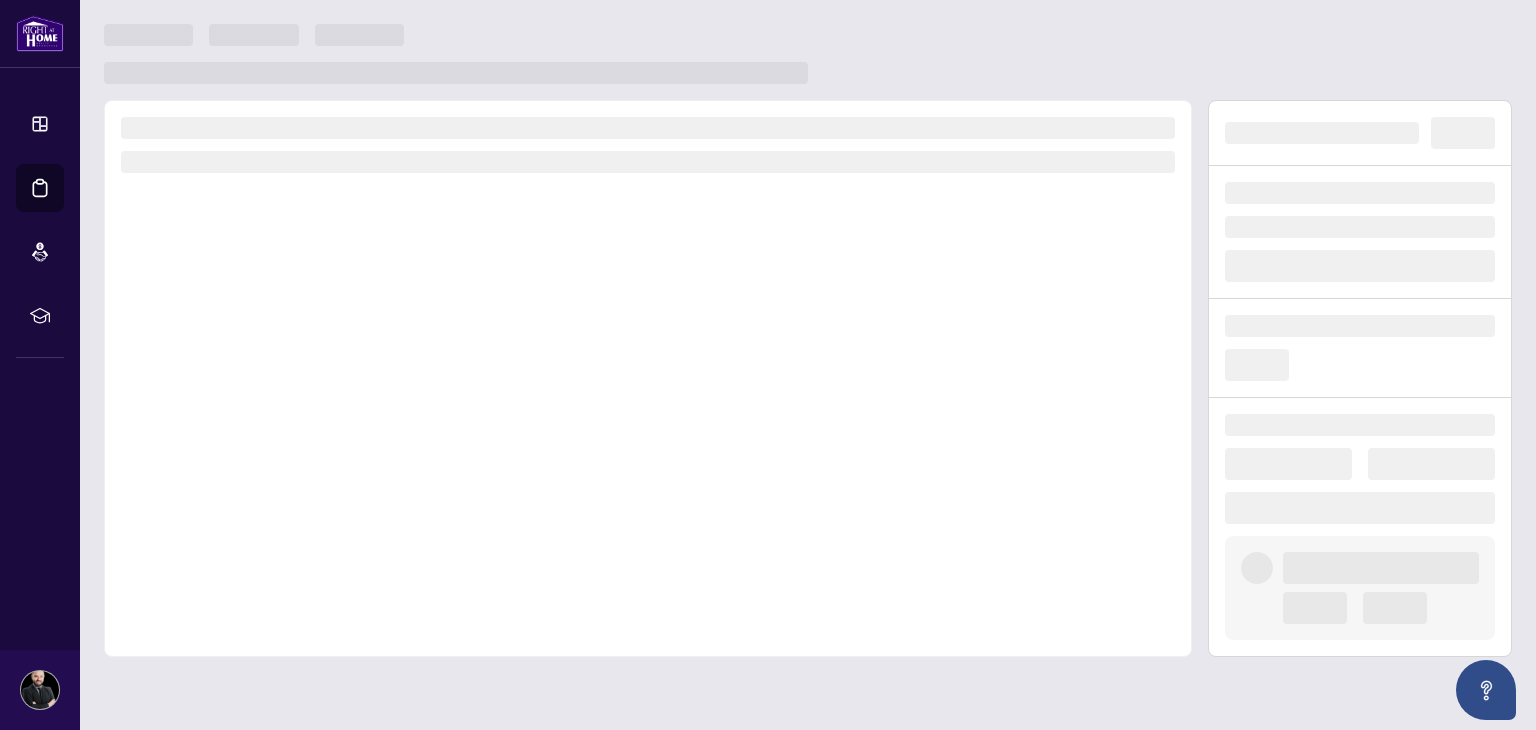 scroll, scrollTop: 0, scrollLeft: 0, axis: both 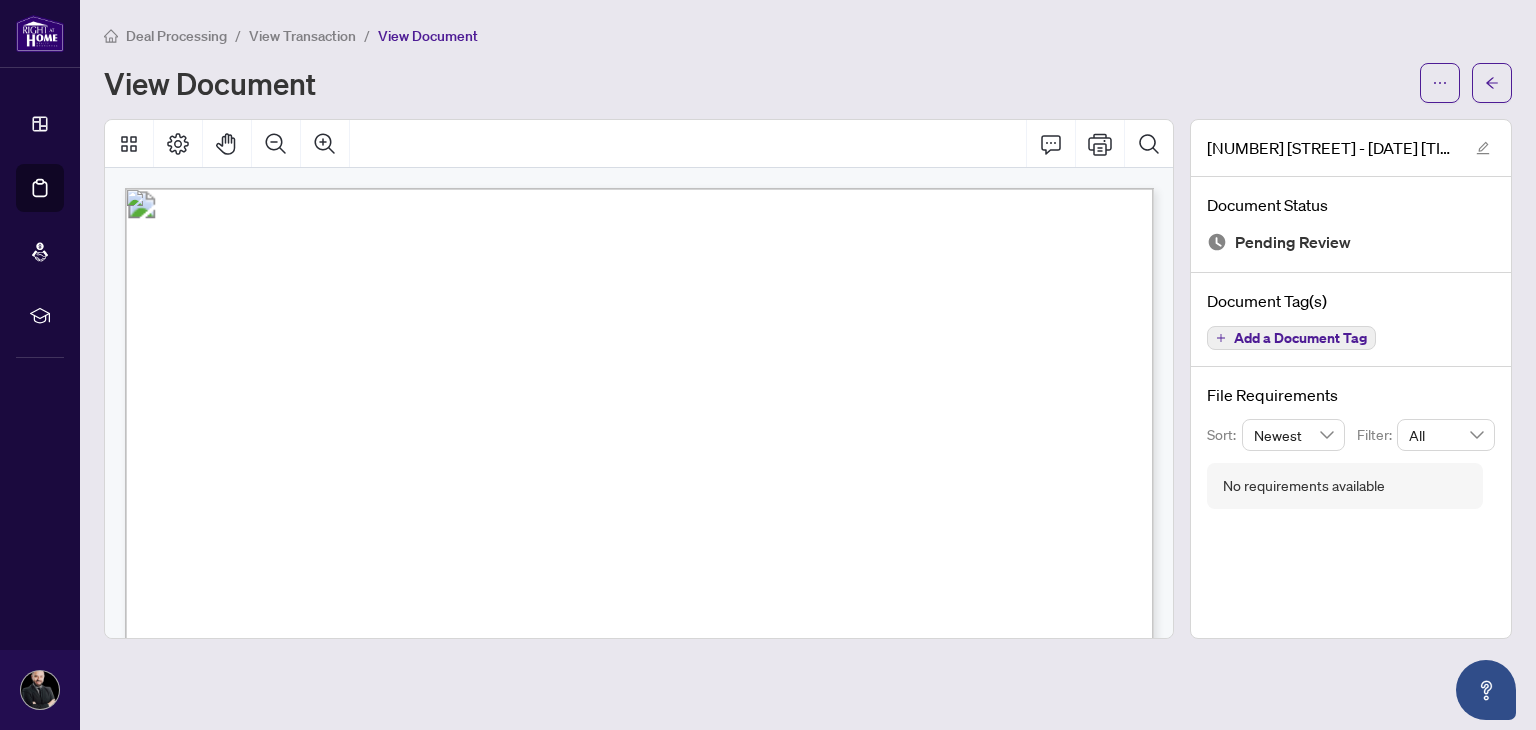 click on "Add a Document Tag" at bounding box center [1300, 338] 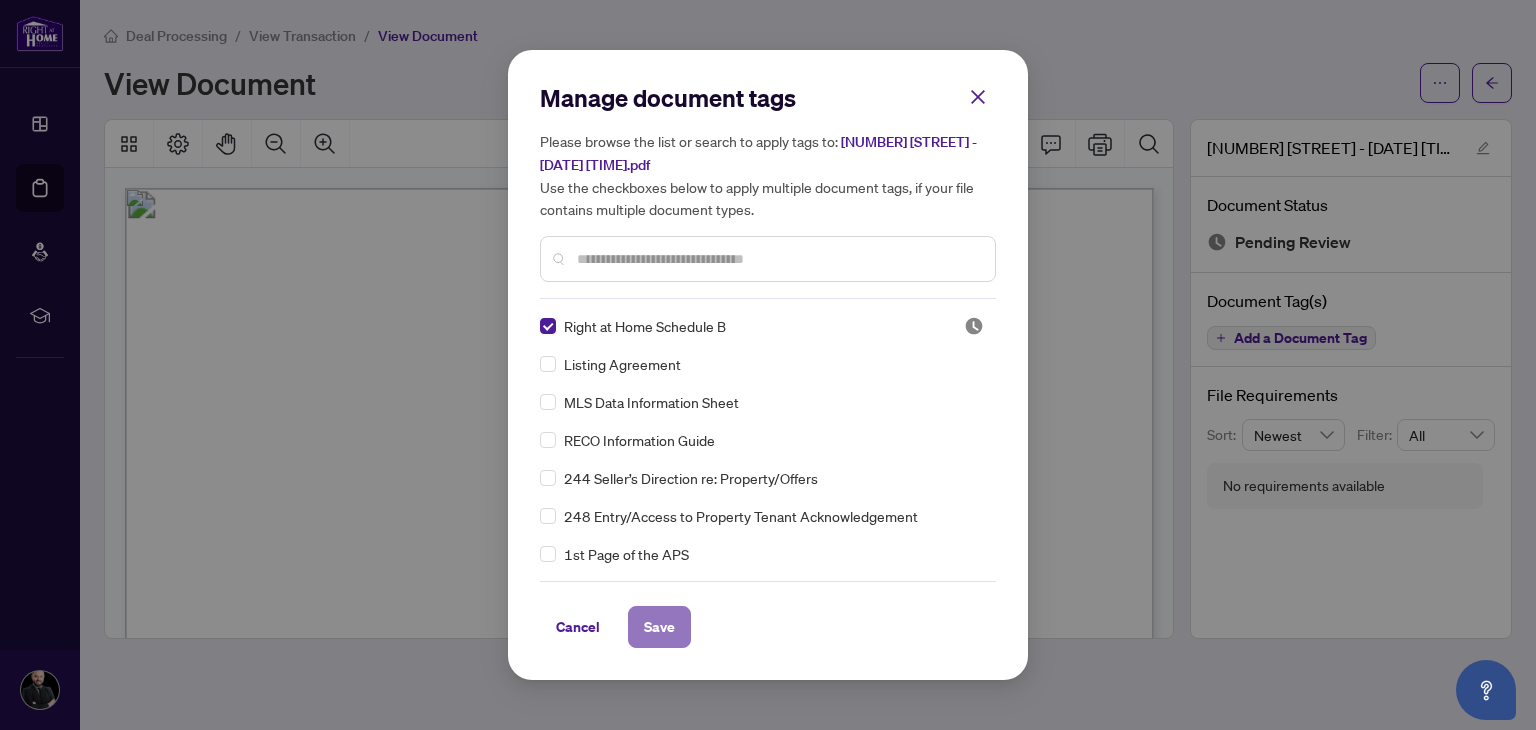 click on "Save" at bounding box center (659, 627) 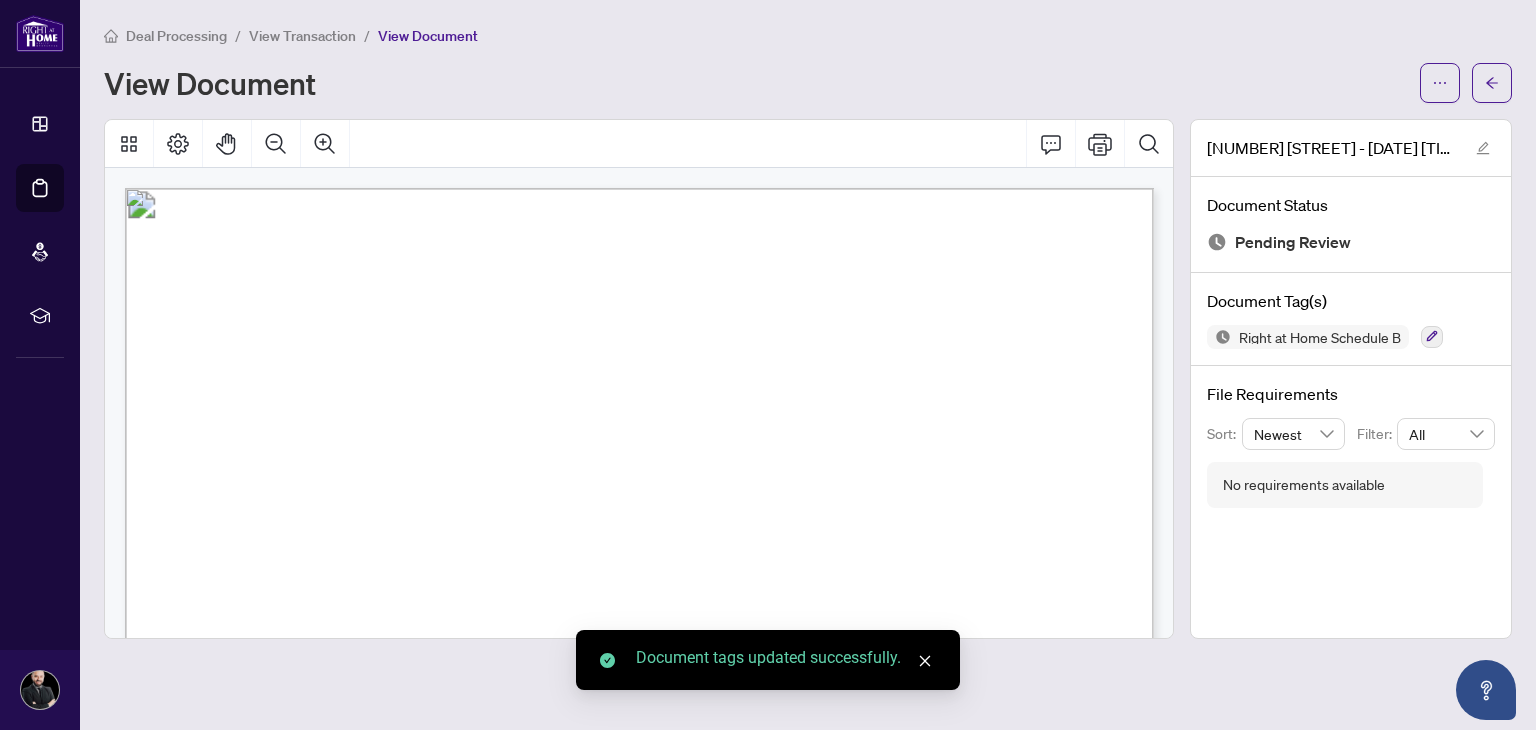 click 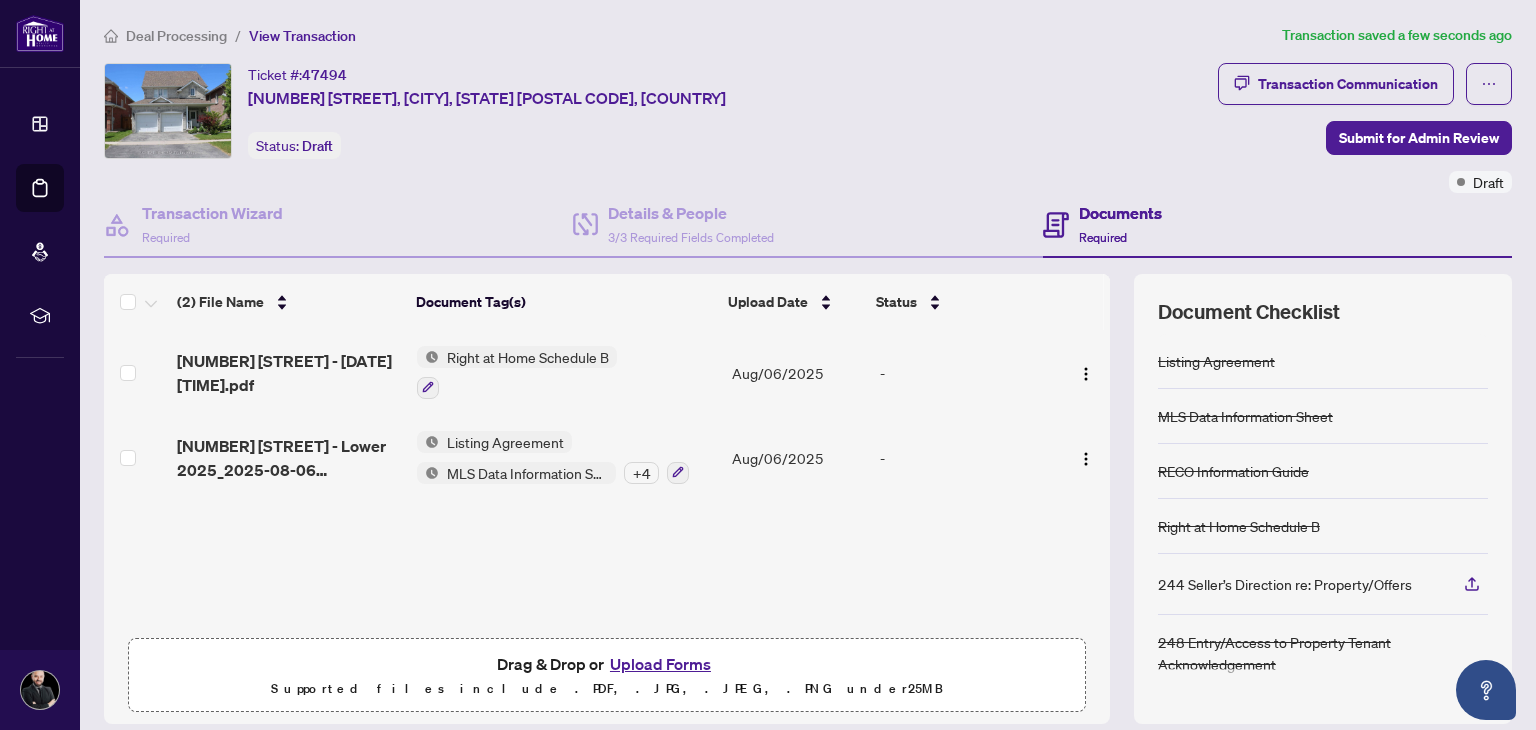 scroll, scrollTop: 0, scrollLeft: 0, axis: both 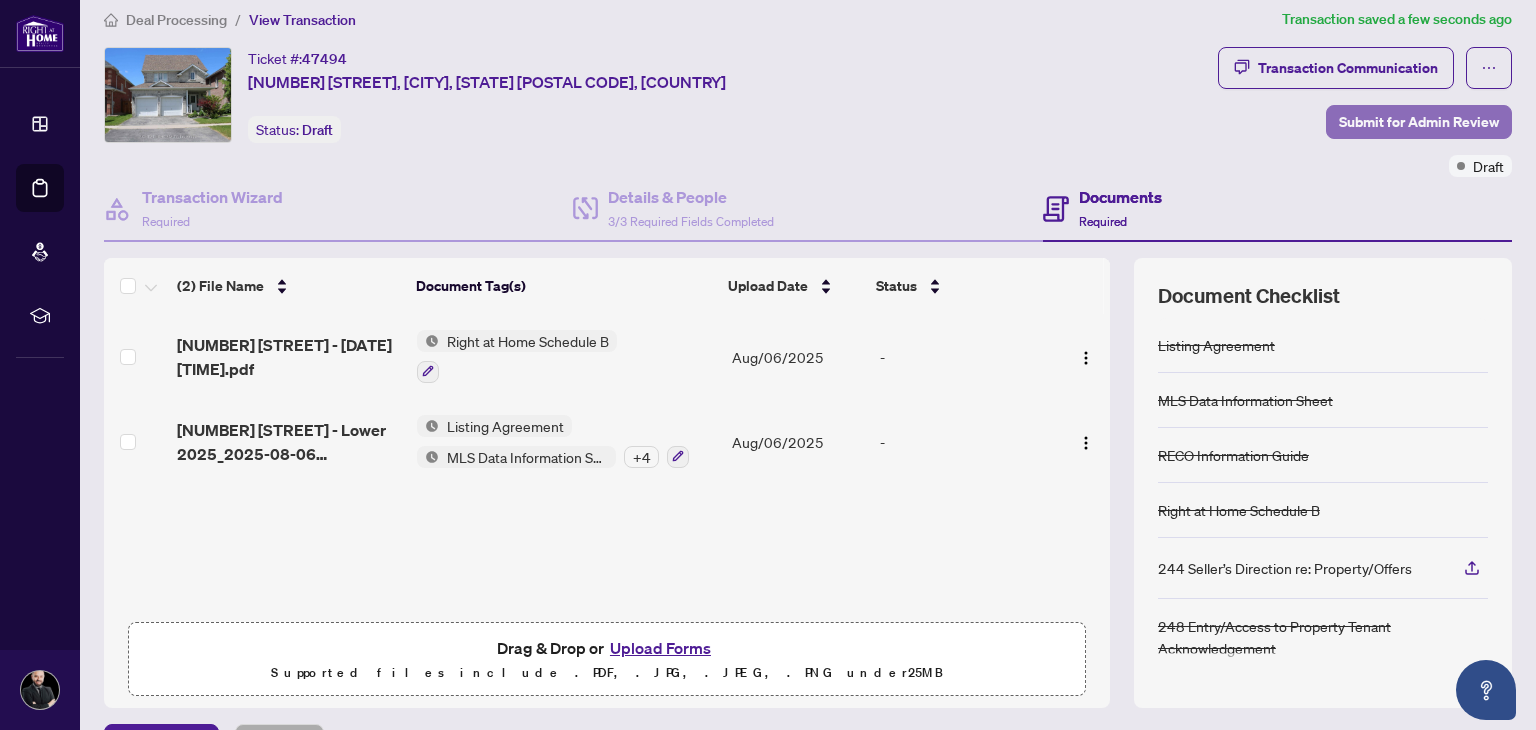 click on "Submit for Admin Review" at bounding box center (1419, 122) 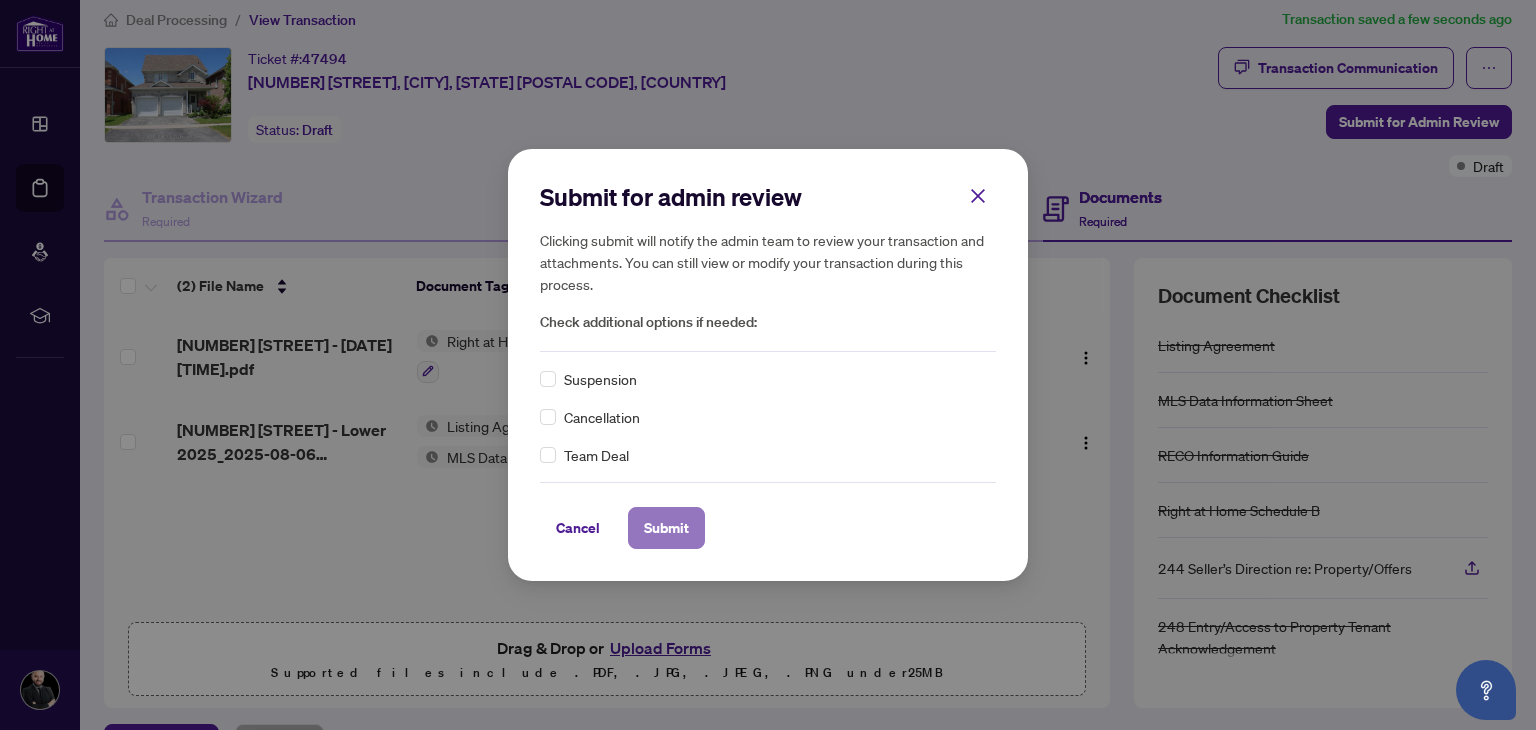 click on "Submit" at bounding box center [666, 528] 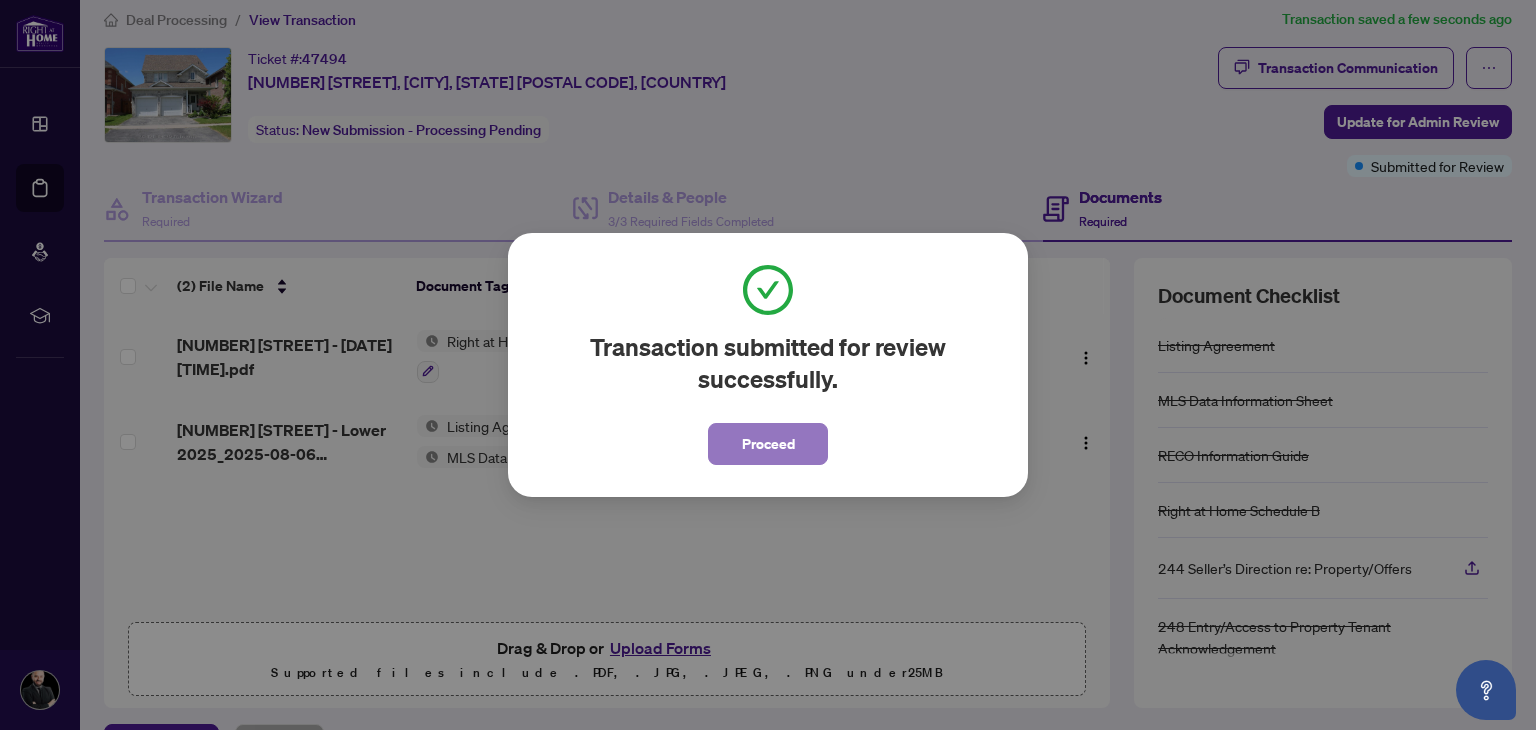 click on "Proceed" at bounding box center [768, 444] 